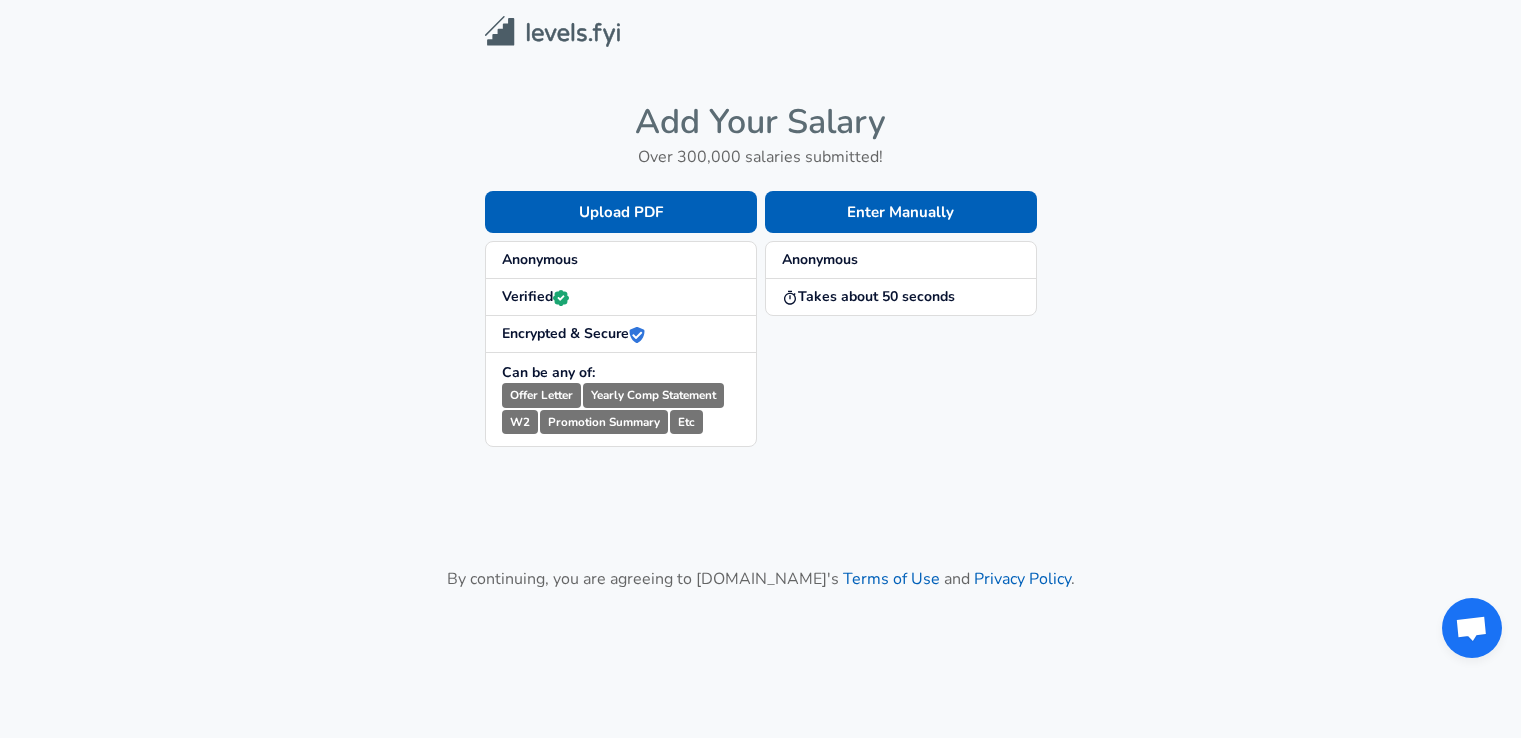 scroll, scrollTop: 0, scrollLeft: 0, axis: both 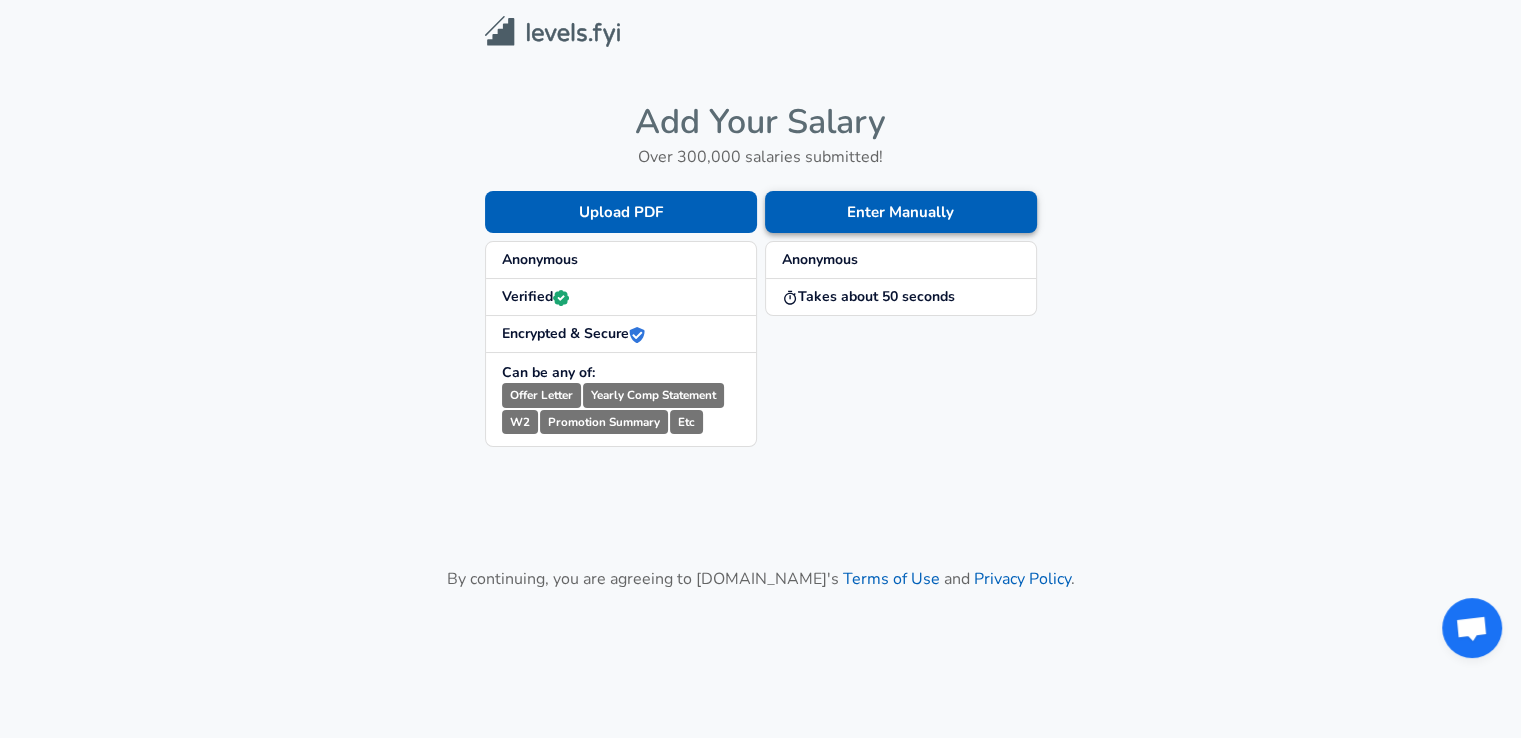 click on "Enter Manually" at bounding box center (901, 212) 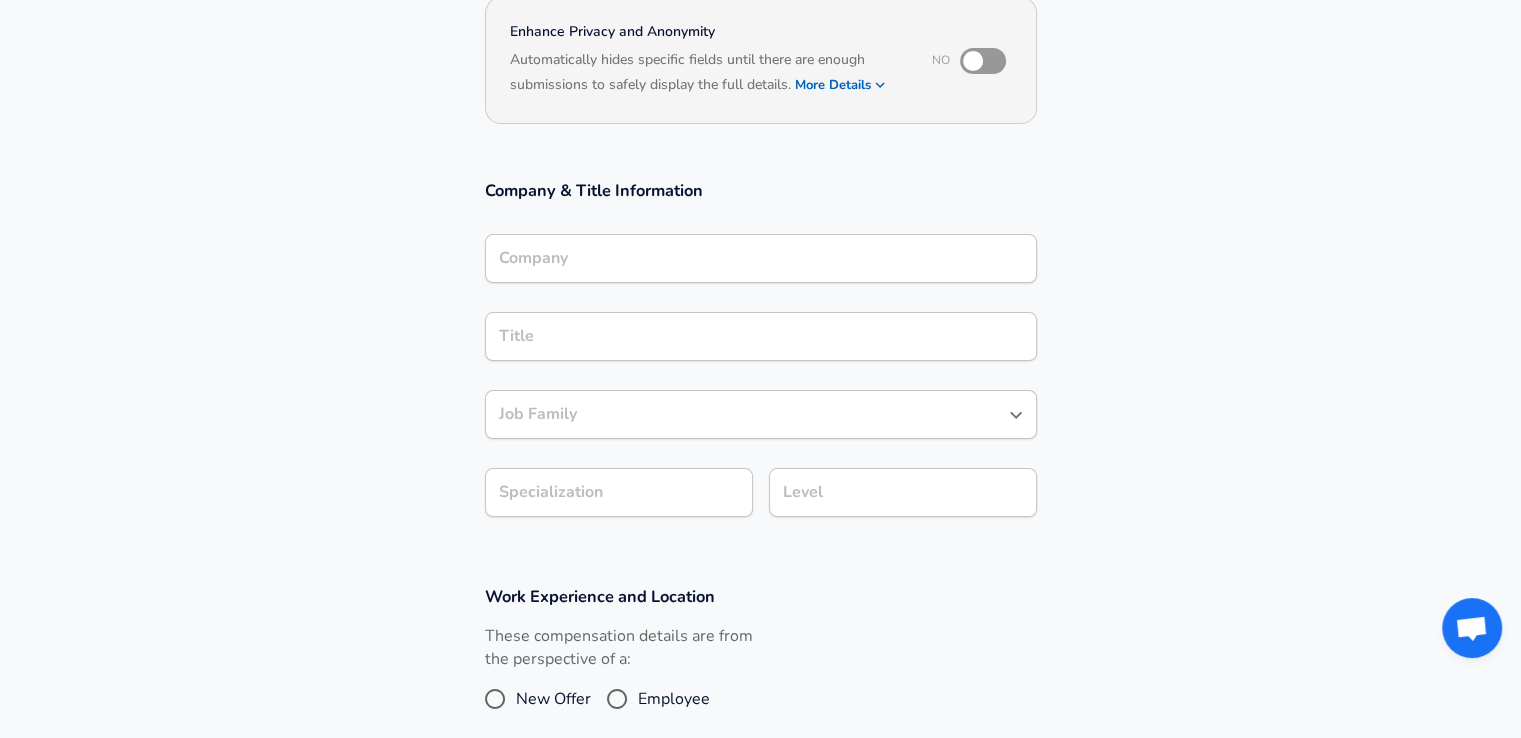 click on "Company" at bounding box center (761, 258) 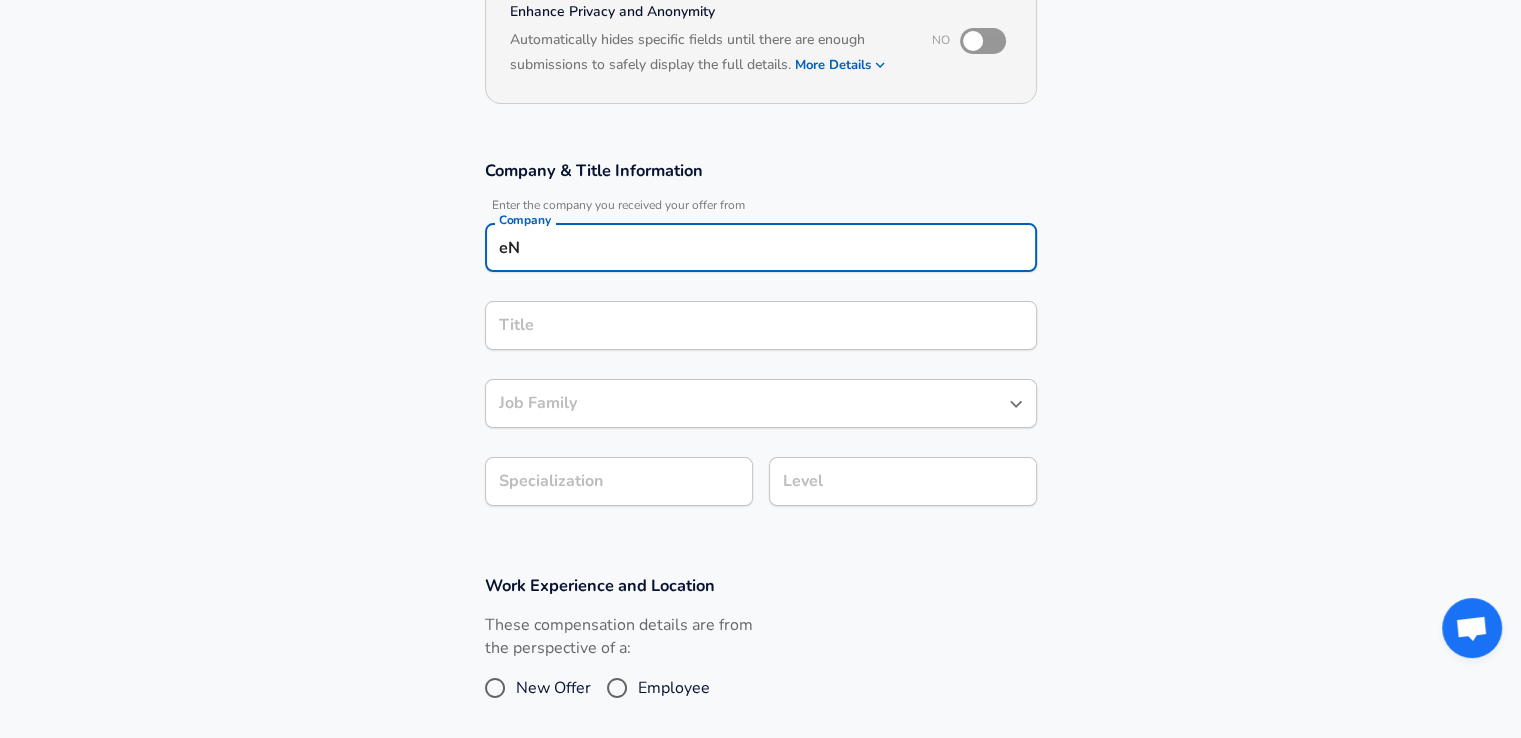 type on "e" 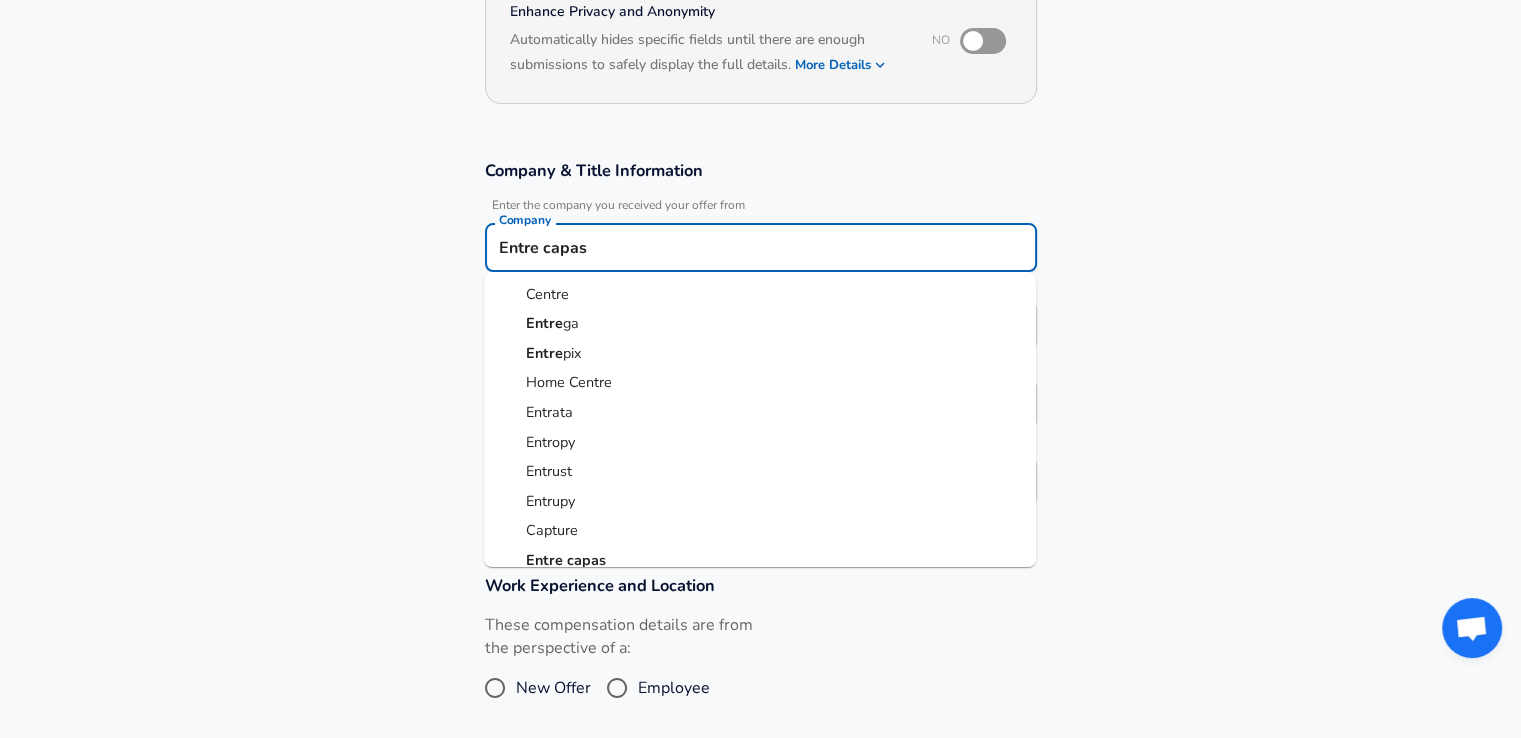 scroll, scrollTop: 46, scrollLeft: 0, axis: vertical 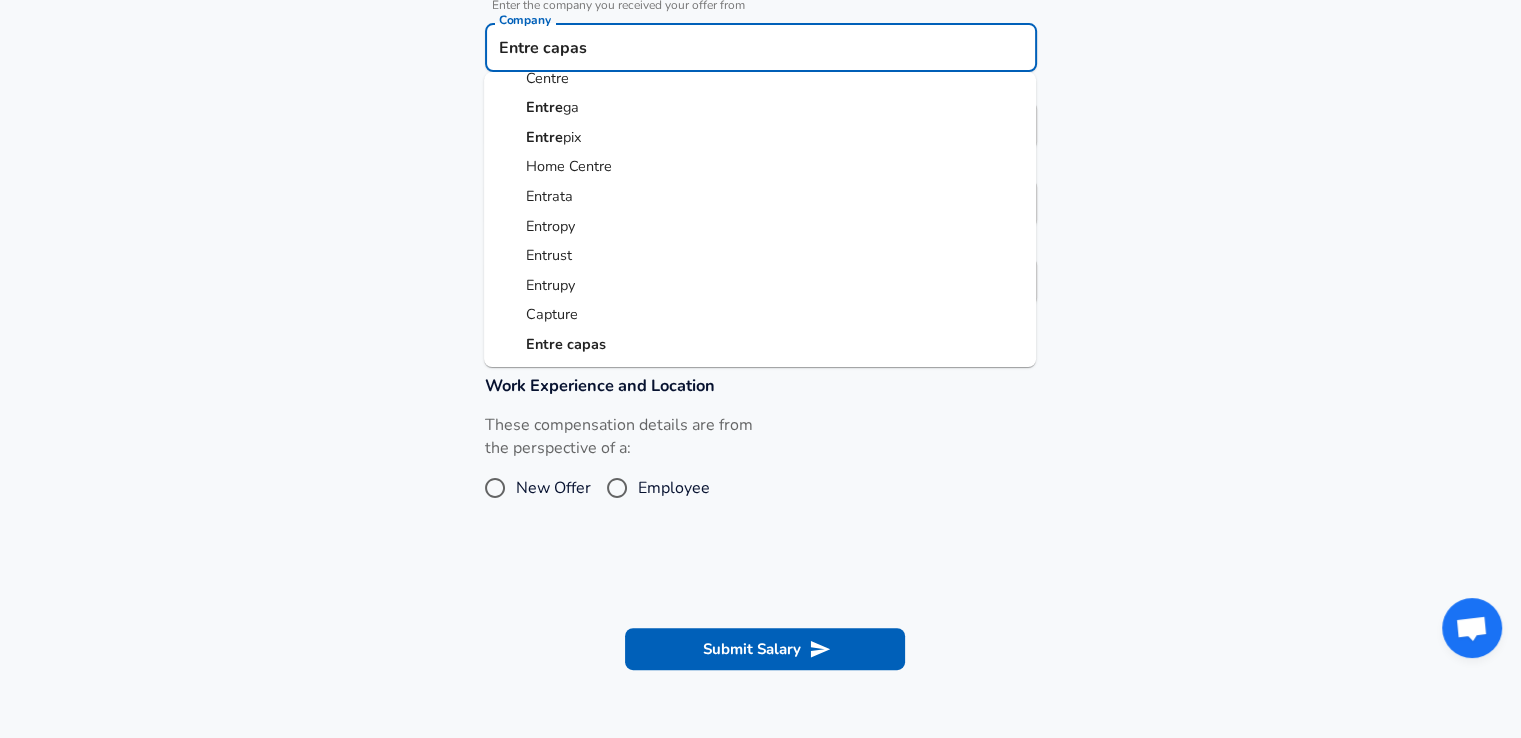 click on "capas" at bounding box center (586, 344) 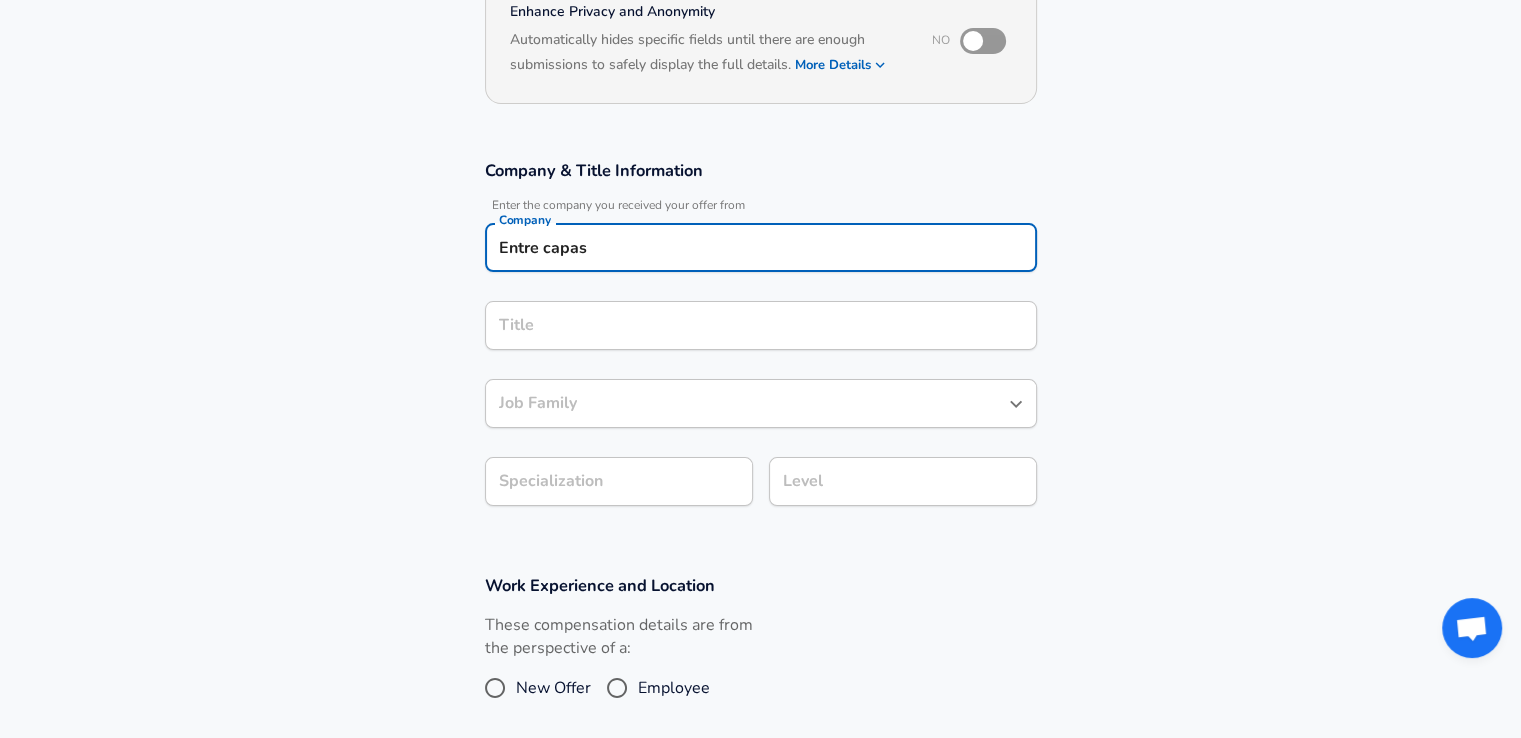 type on "Entre capas" 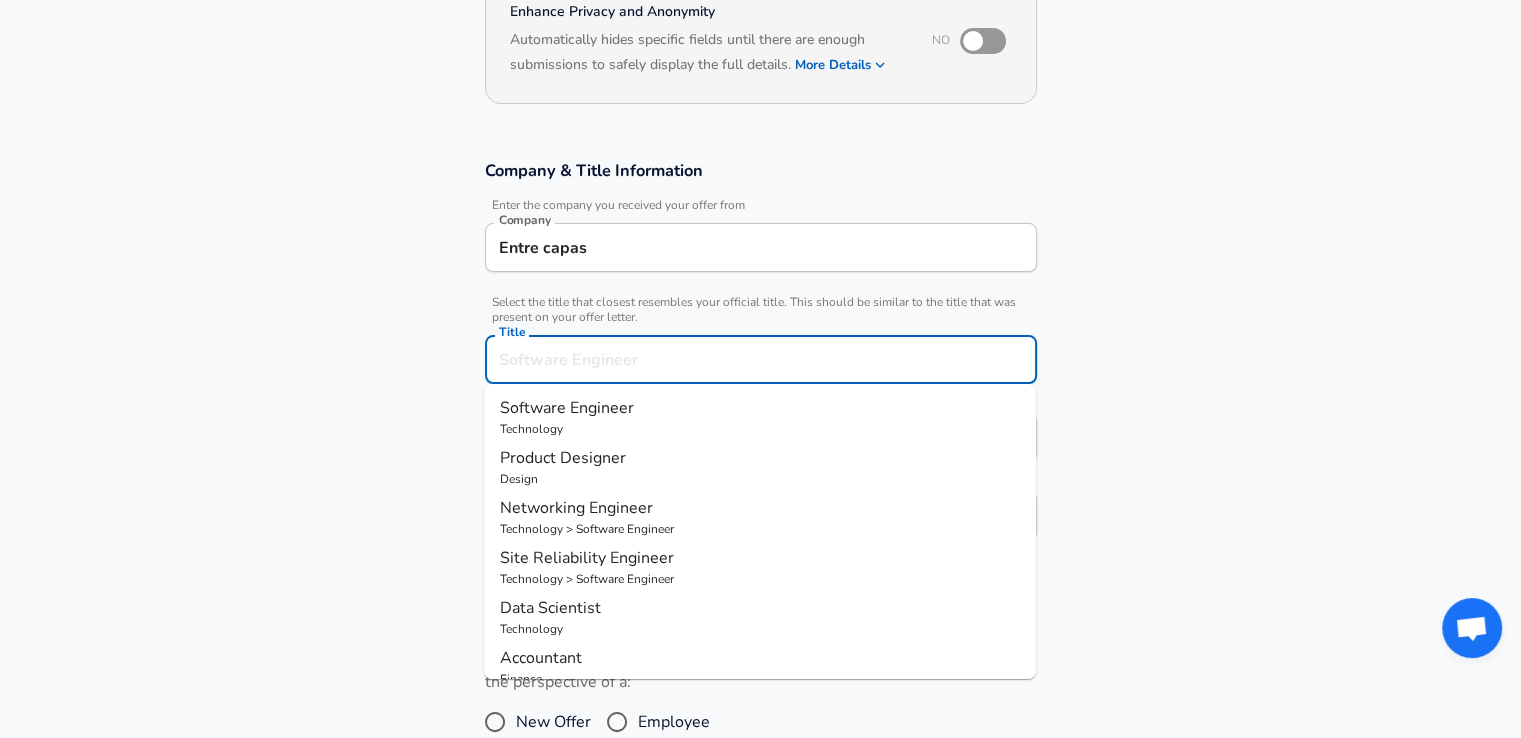 scroll, scrollTop: 260, scrollLeft: 0, axis: vertical 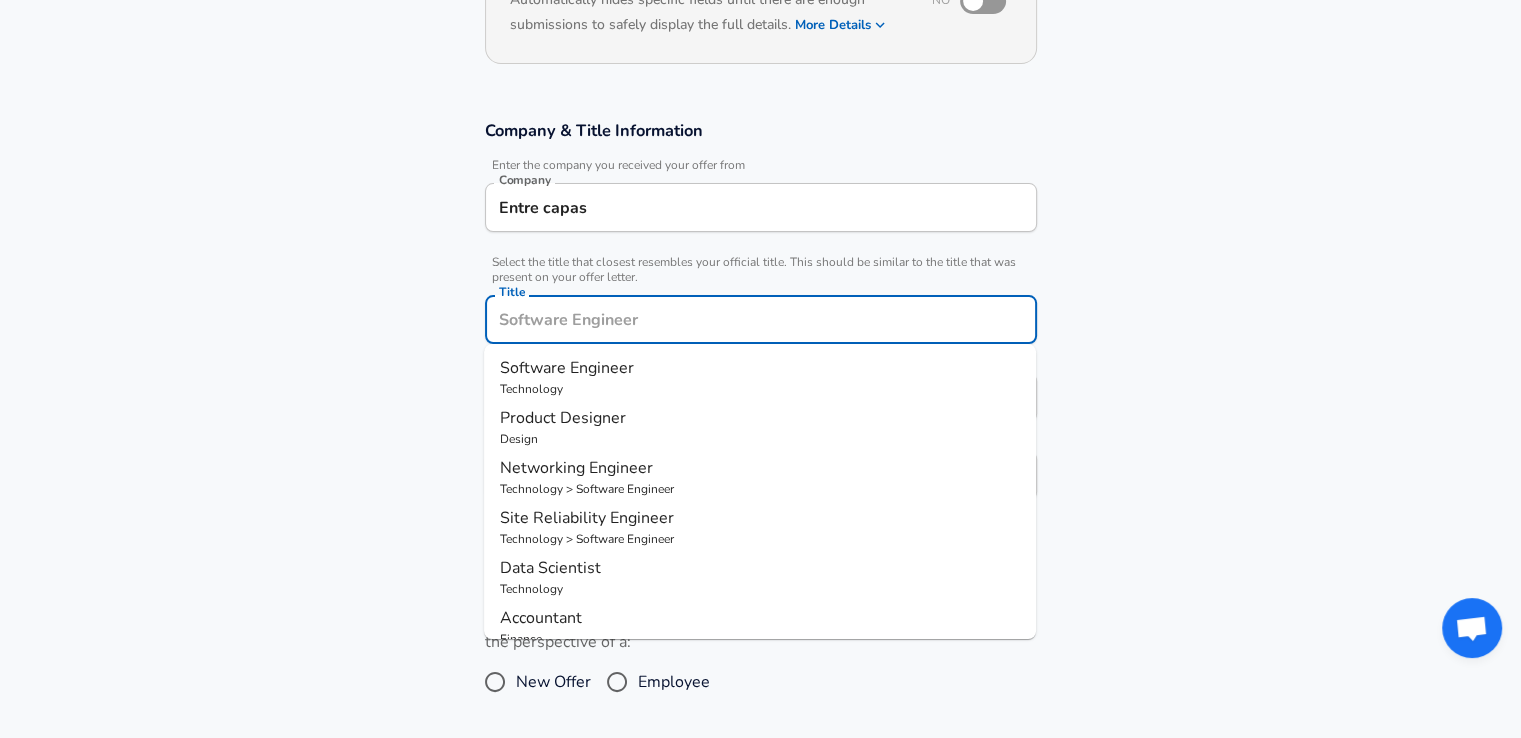 click on "Title" at bounding box center [761, 319] 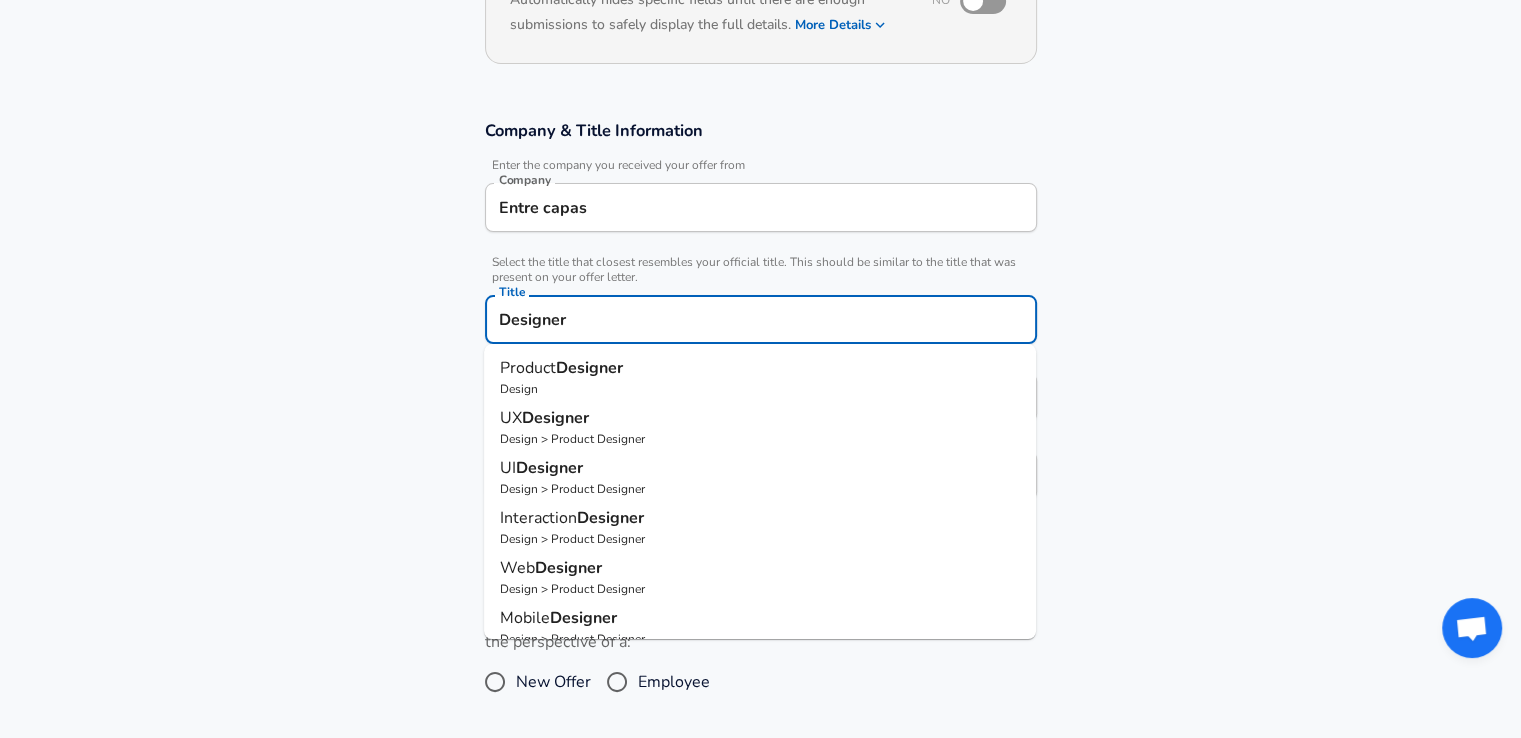 click on "Designer" at bounding box center [589, 368] 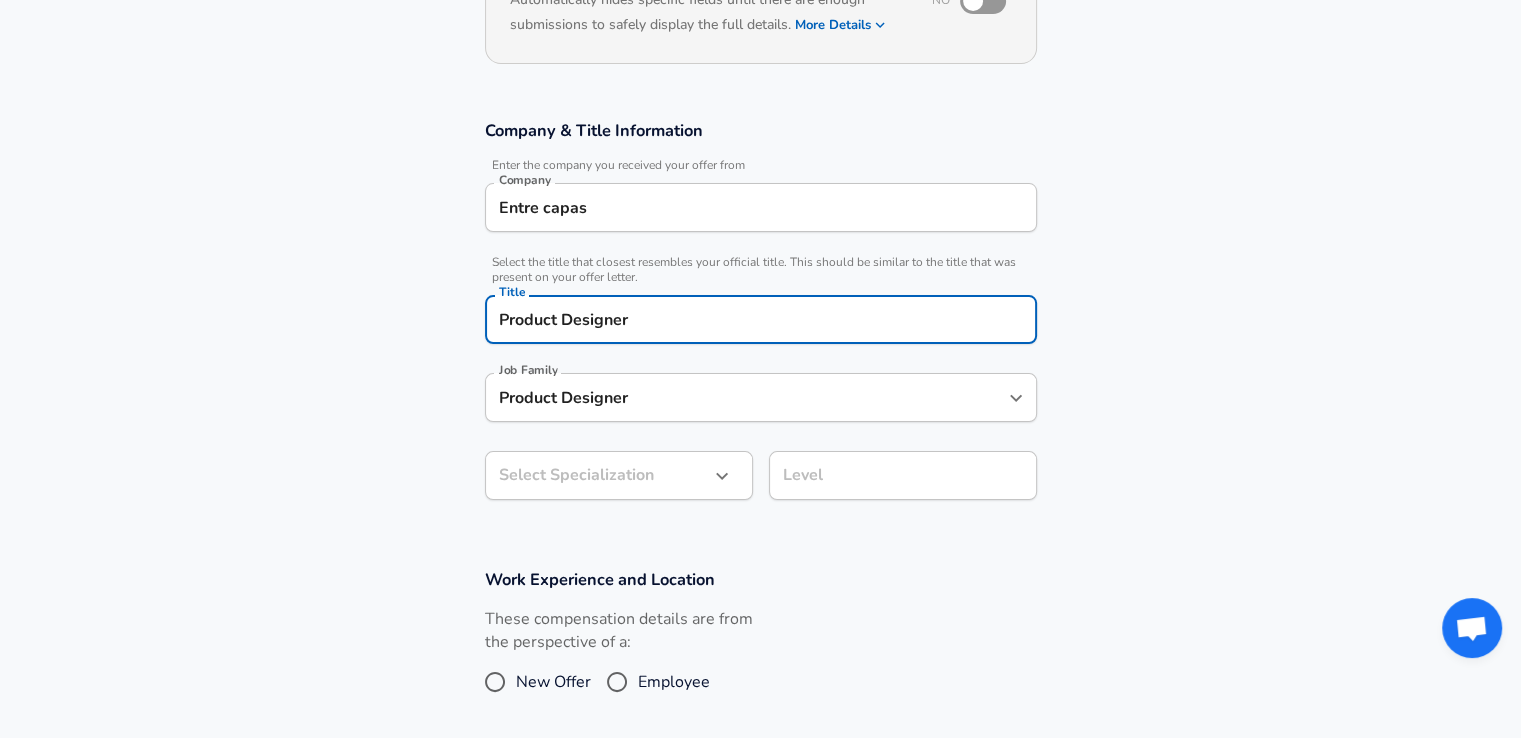 type on "Product Designer" 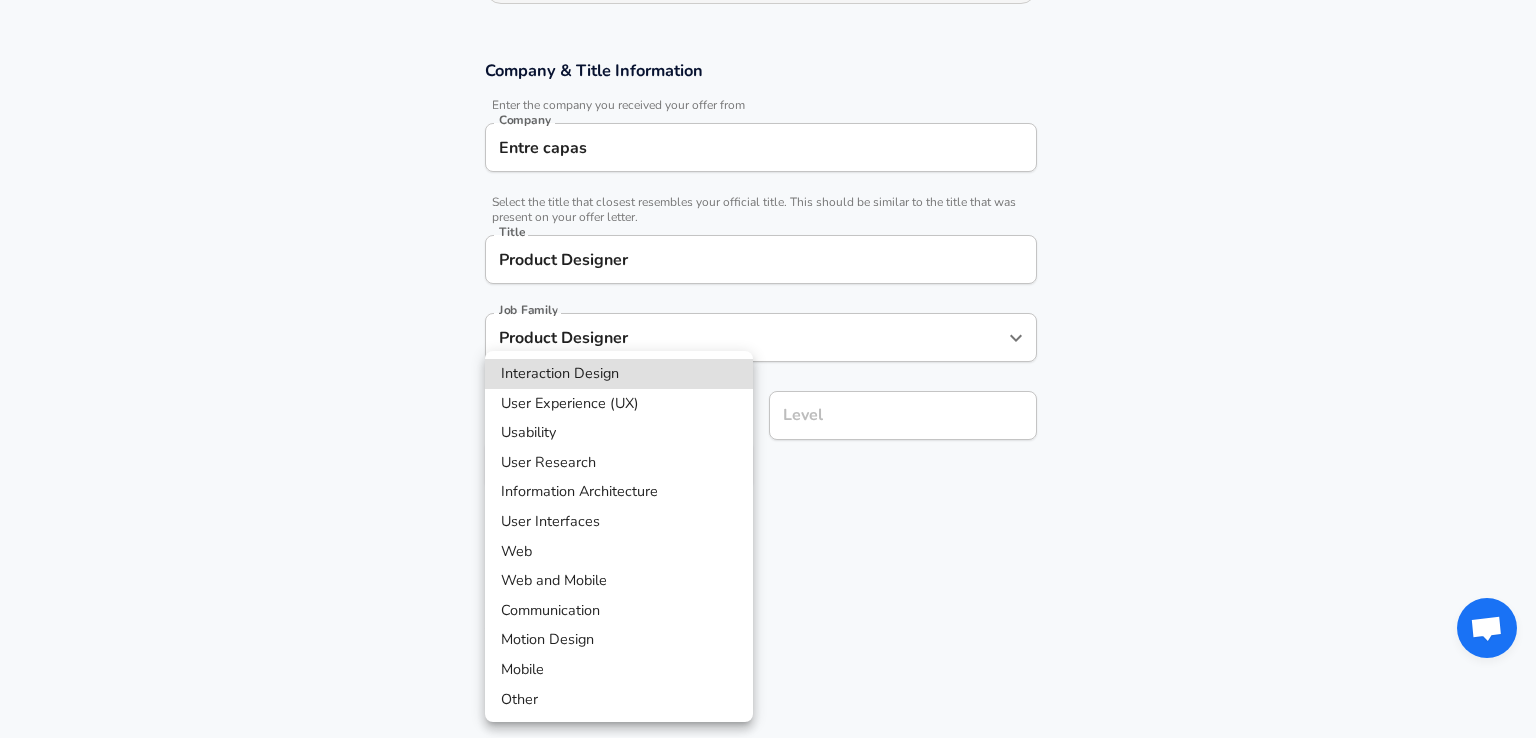 click on "Other" at bounding box center [619, 700] 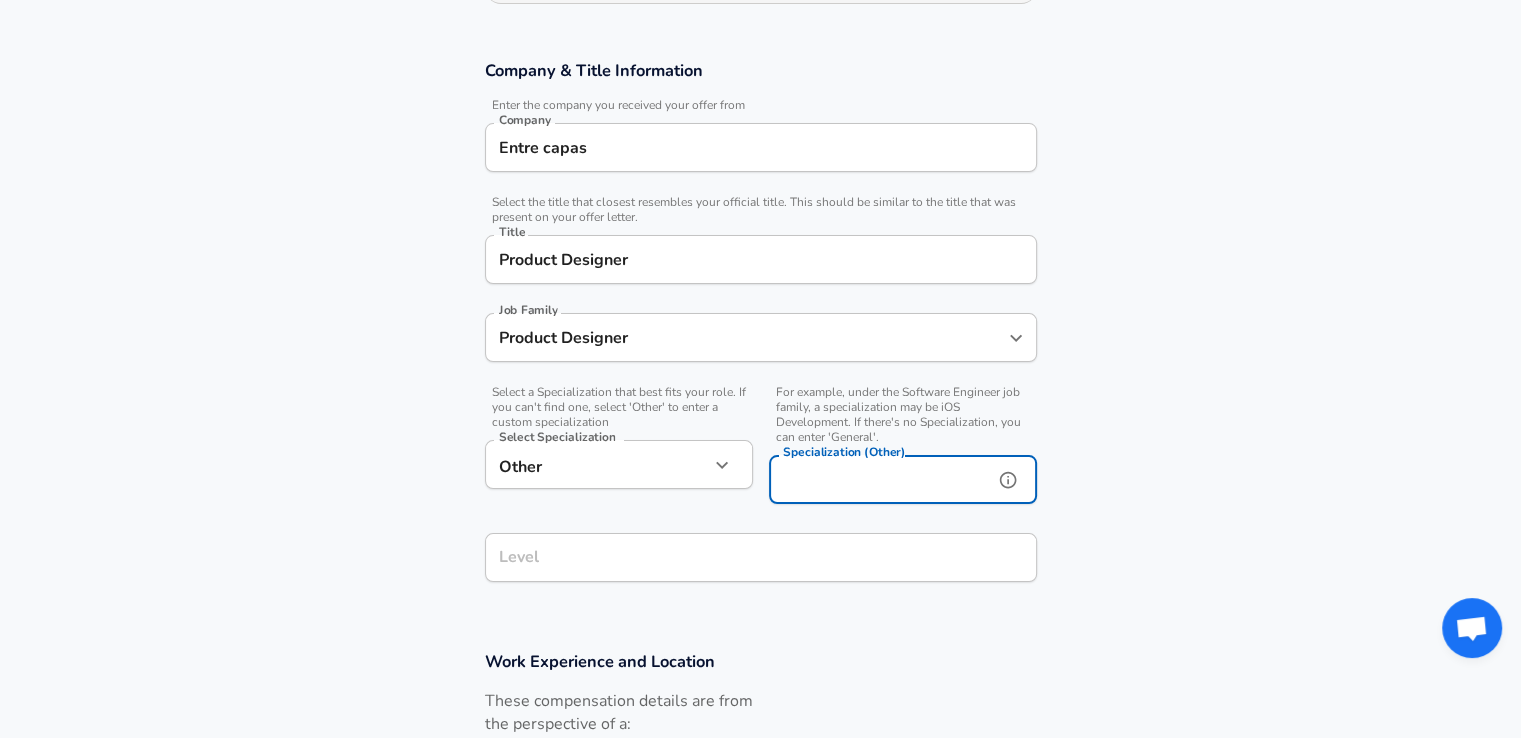 click on "Specialization (Other)" at bounding box center (877, 479) 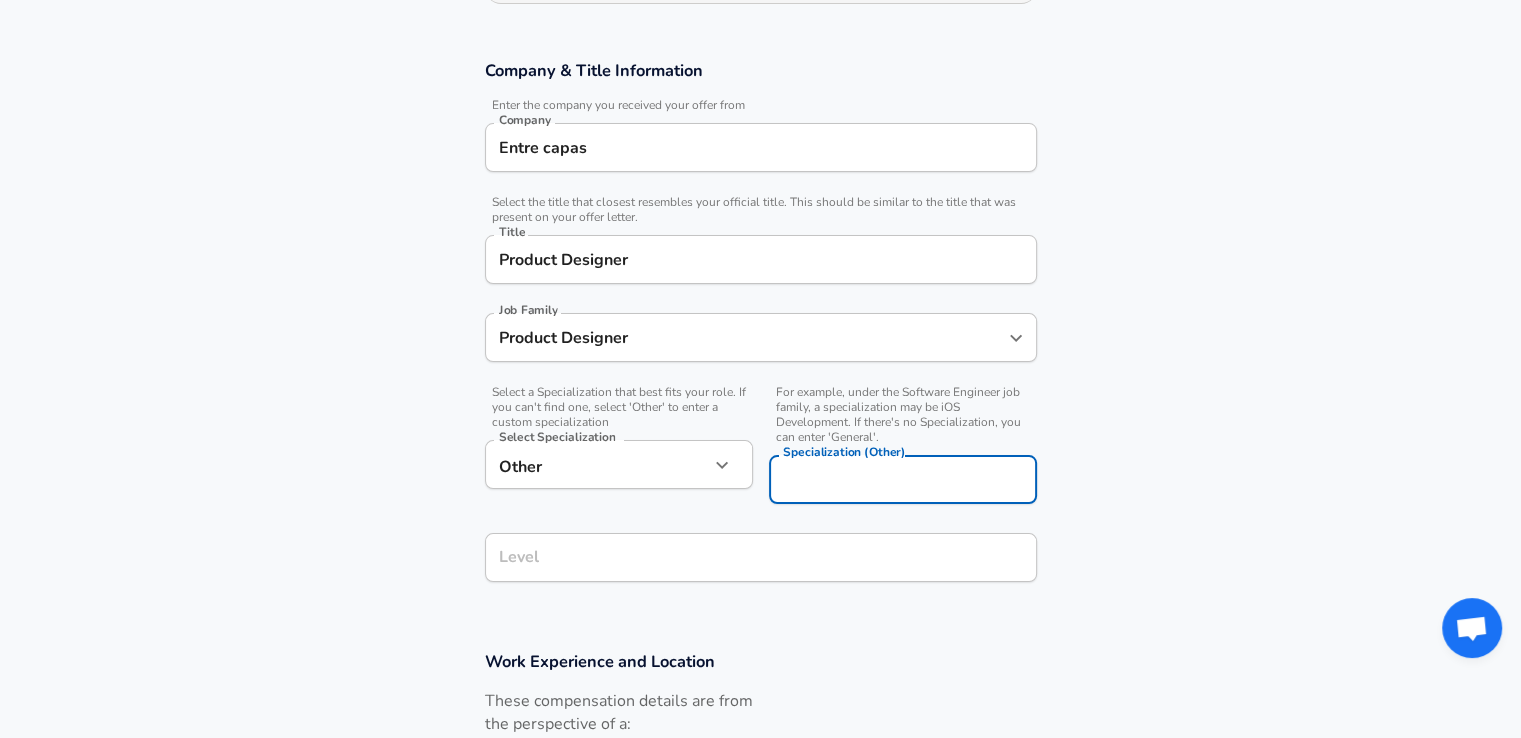 scroll, scrollTop: 360, scrollLeft: 0, axis: vertical 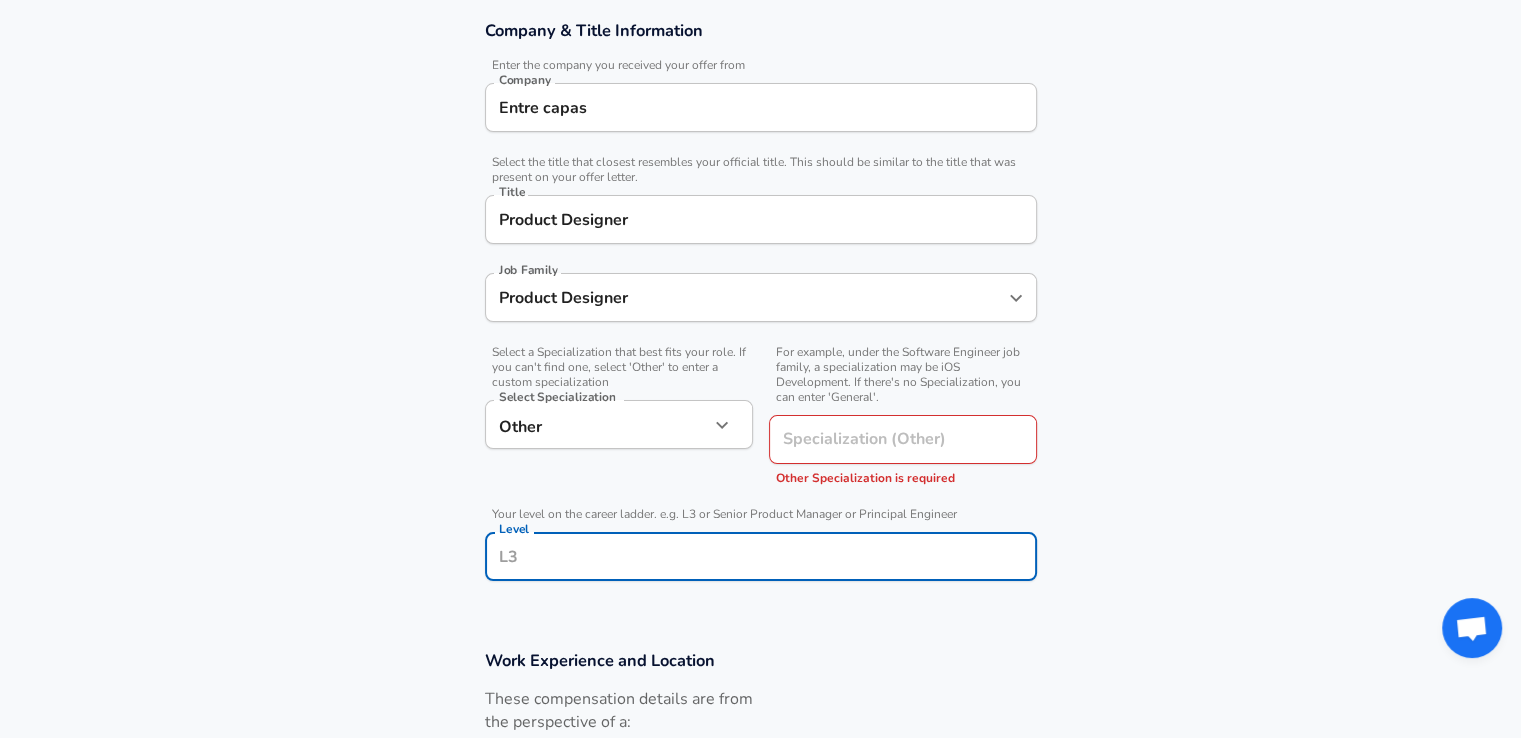 drag, startPoint x: 1239, startPoint y: 553, endPoint x: 1209, endPoint y: 539, distance: 33.105892 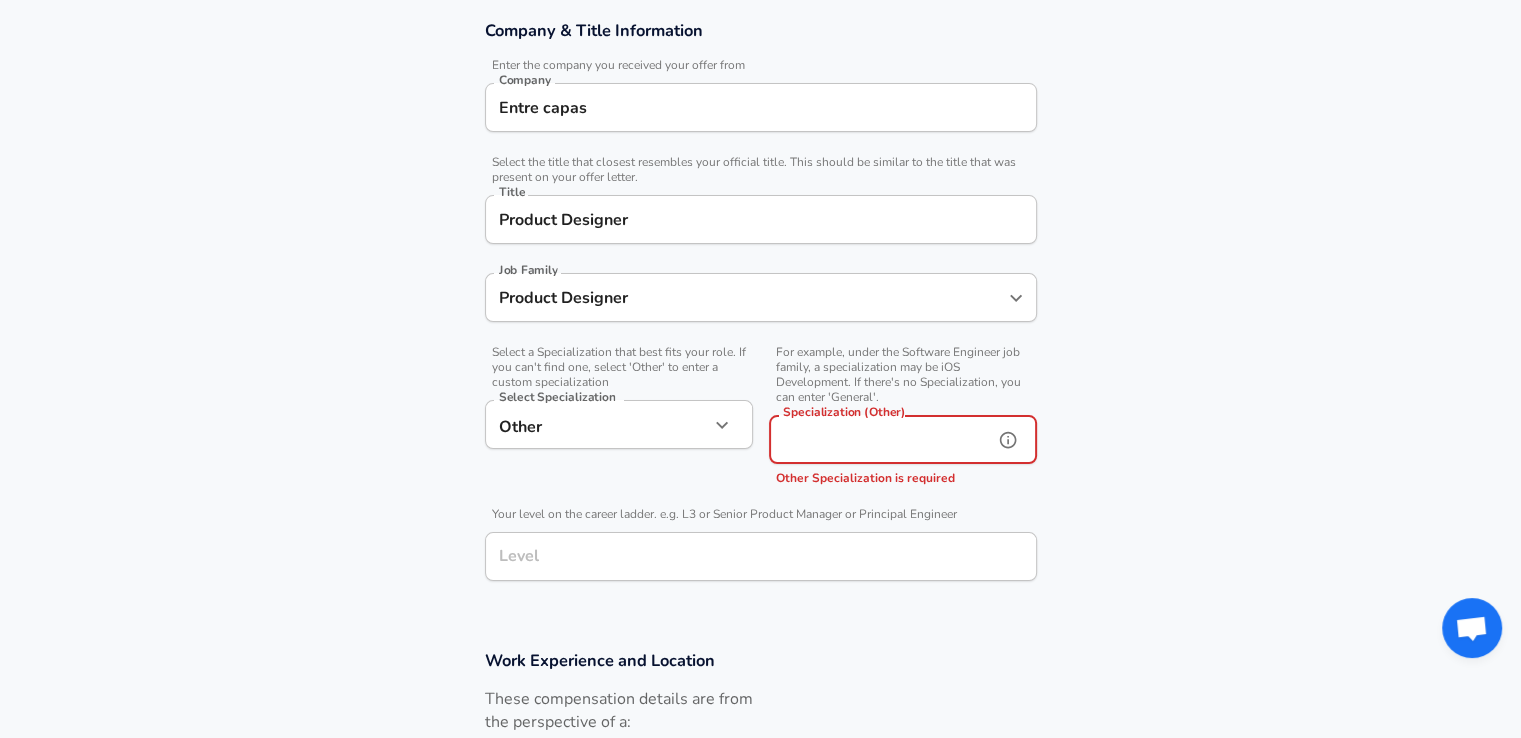 click on "Specialization (Other)" at bounding box center (877, 439) 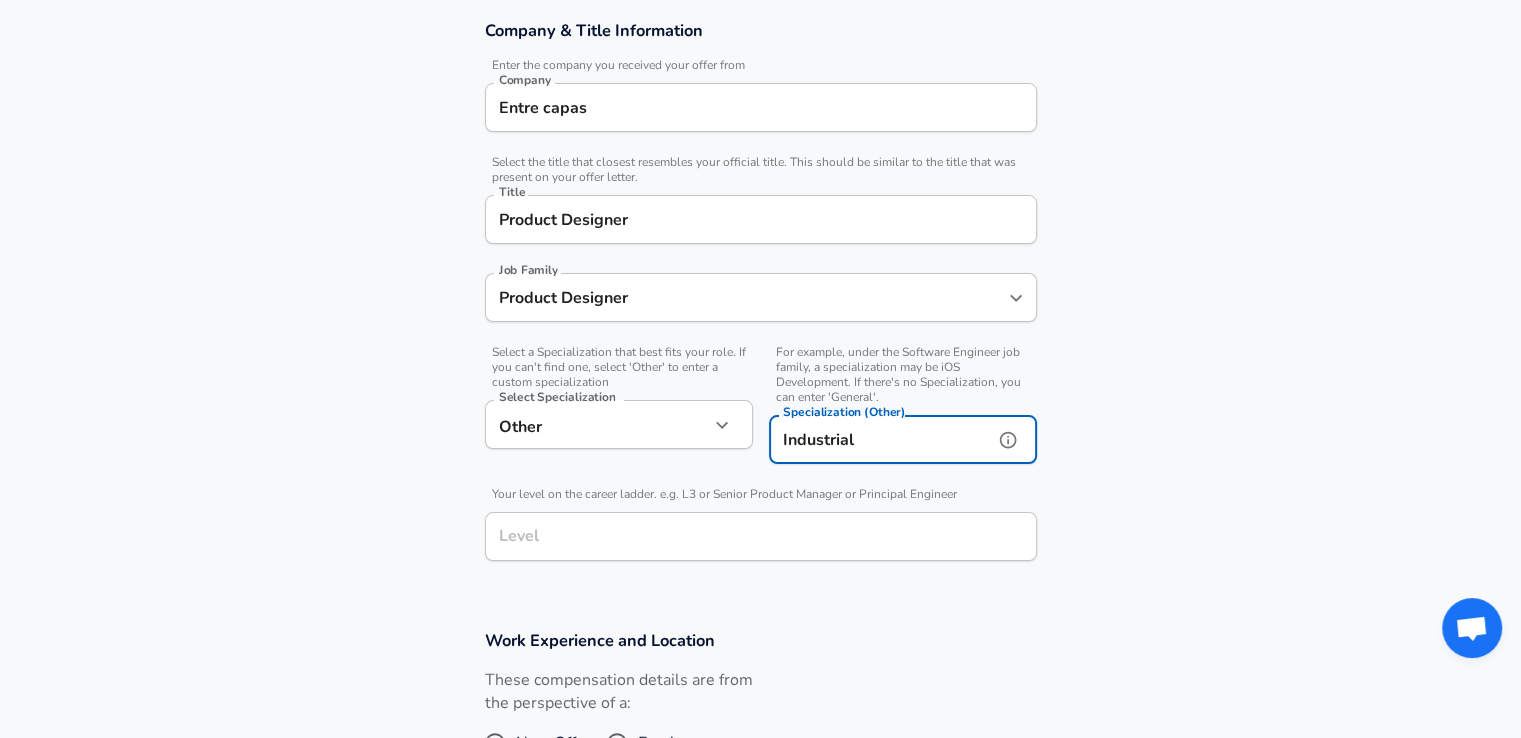 type on "Industrial" 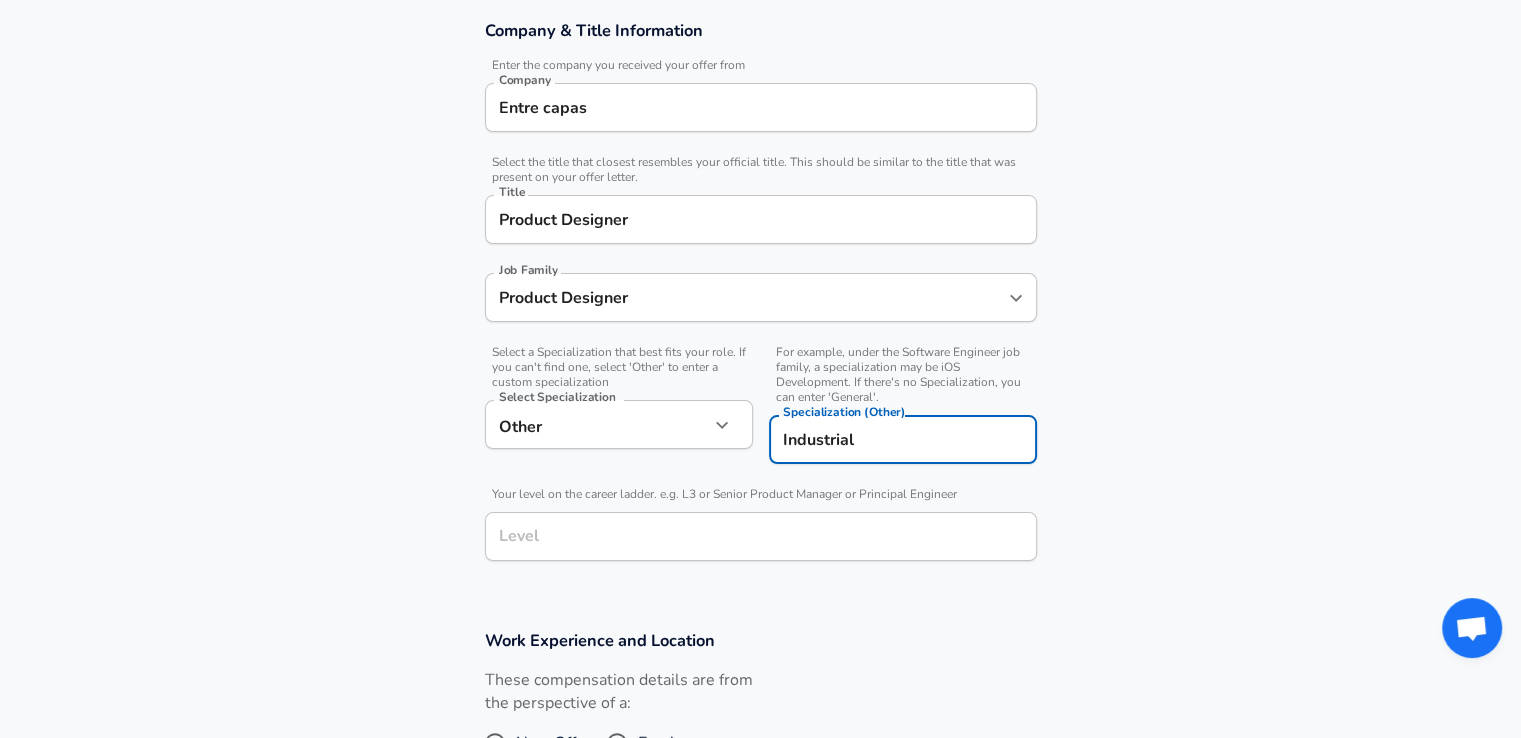 click on "Company & Title Information   Enter the company you received your offer from Company Entre capas Company   Select the title that closest resembles your official title. This should be similar to the title that was present on your offer letter. Title Product Designer Title Job Family Product Designer Job Family   Select a Specialization that best fits your role. If you can't find one, select 'Other' to enter a custom specialization Select Specialization Other Other Select Specialization   For example, under the Software Engineer job family, a specialization may be iOS Development. If there's no Specialization, you can enter 'General'. Specialization (Other) Industrial Specialization (Other)   Your level on the career ladder. e.g. L3 or Senior Product Manager or Principal Engineer Level Level" at bounding box center [760, 301] 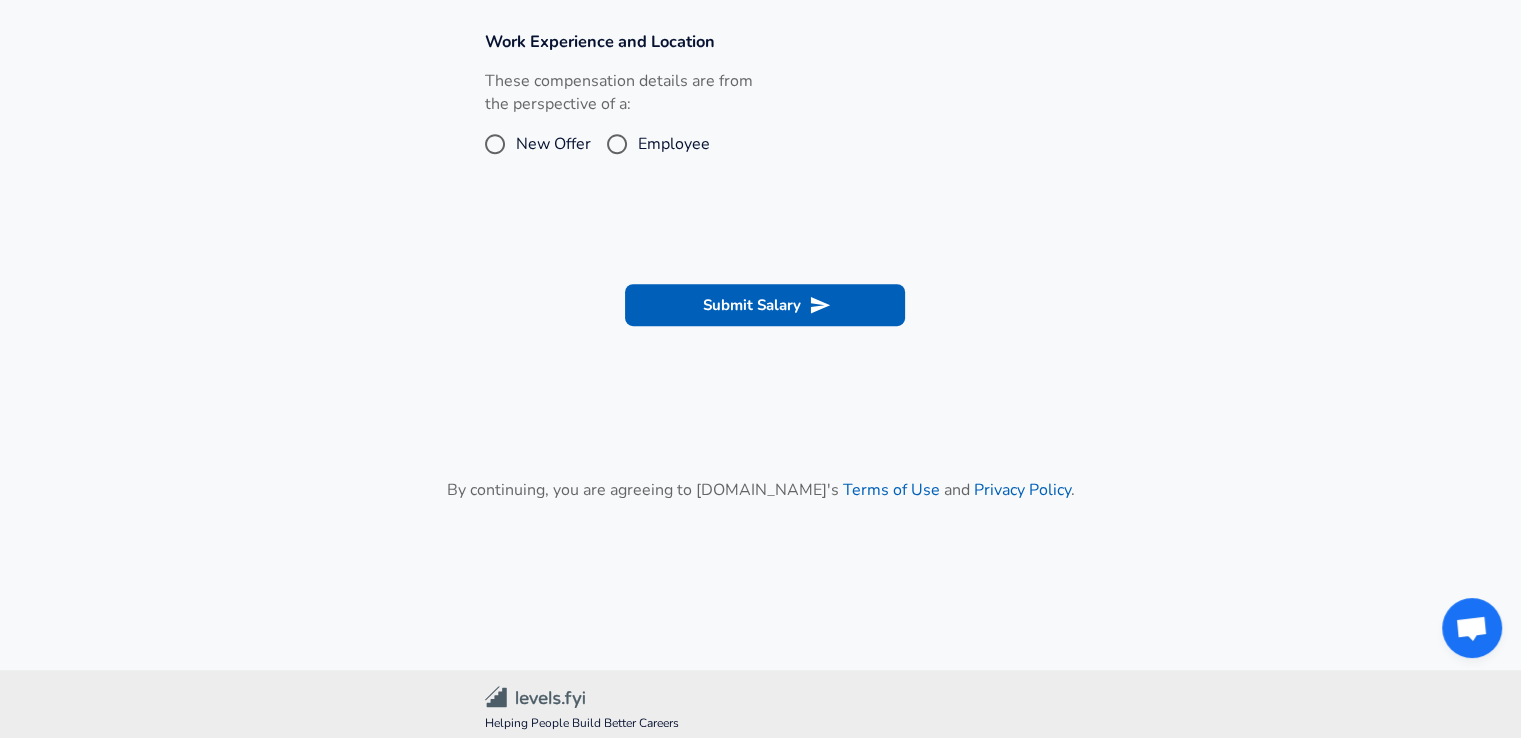 scroll, scrollTop: 960, scrollLeft: 0, axis: vertical 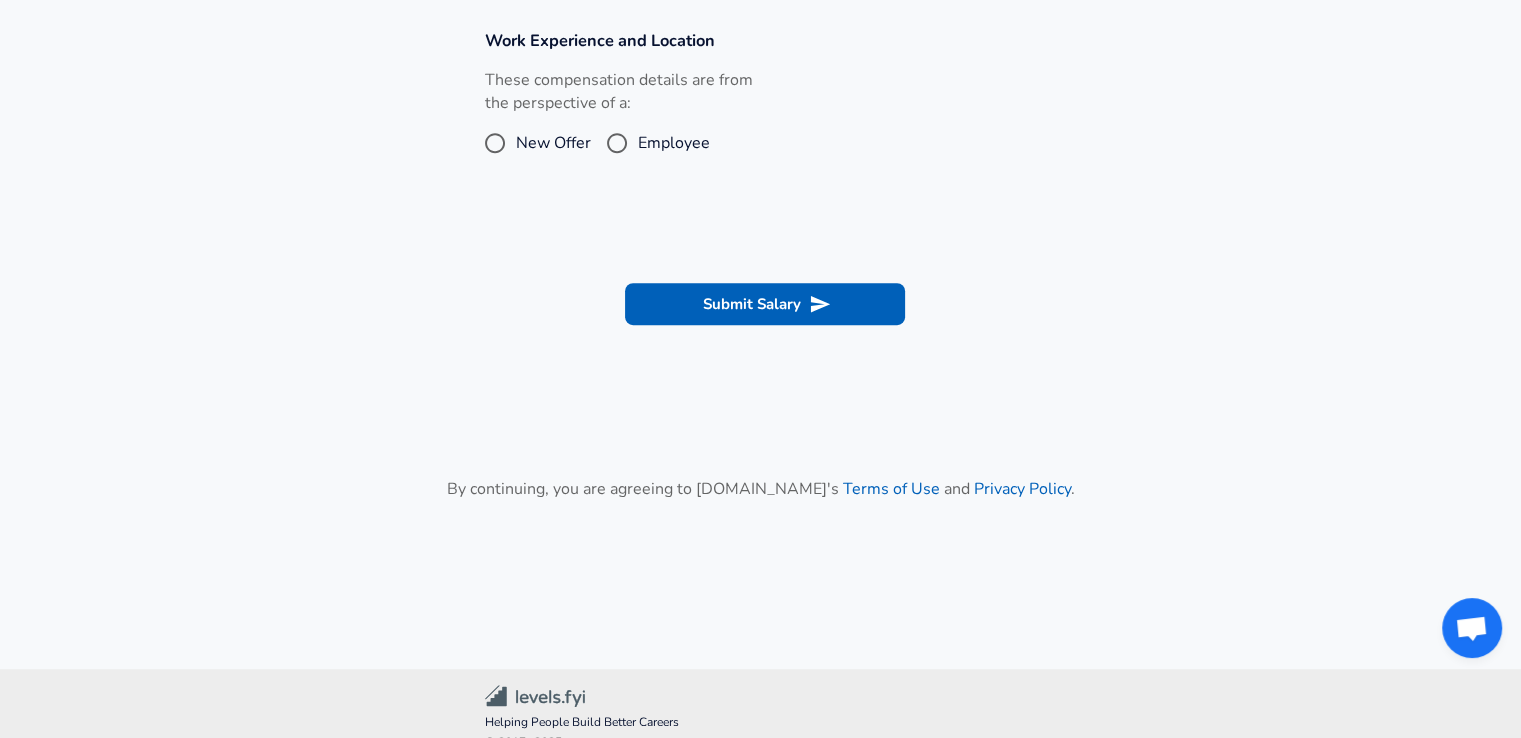 click on "Employee" at bounding box center [617, 143] 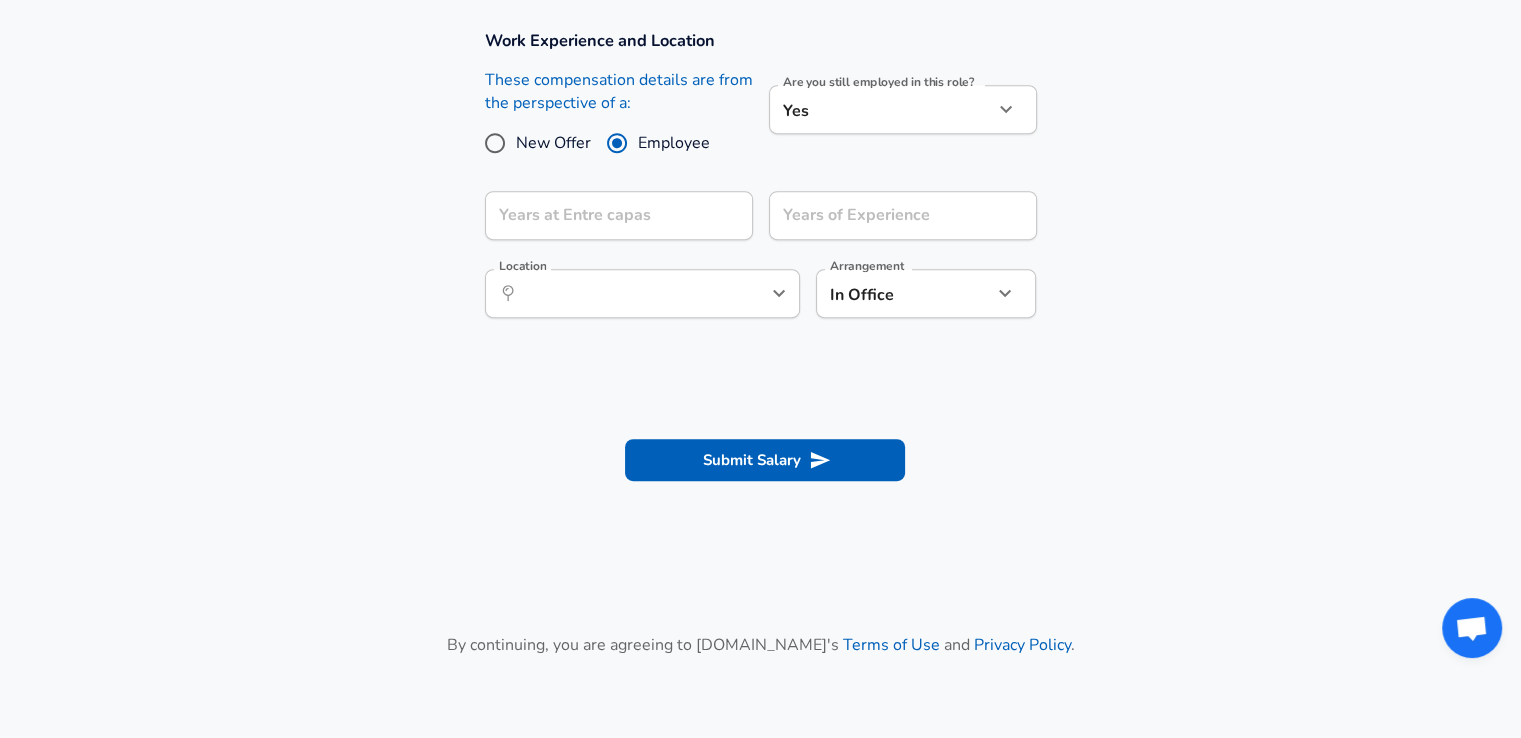 click on "Restart Add Your Salary Upload your offer letter   to verify your submission Enhance Privacy and Anonymity No Automatically hides specific fields until there are enough submissions to safely display the full details.   More Details Based on your submission and the data points that we have already collected, we will automatically hide and anonymize specific fields if there aren't enough data points to remain sufficiently anonymous. Company & Title Information   Enter the company you received your offer from Company Entre capas Company   Select the title that closest resembles your official title. This should be similar to the title that was present on your offer letter. Title Product Designer Title Job Family Product Designer Job Family   Select a Specialization that best fits your role. If you can't find one, select 'Other' to enter a custom specialization Select Specialization Other Other Select Specialization   Specialization (Other) Industrial Specialization (Other)   Level Level New Offer Employee Yes yes" at bounding box center (760, -591) 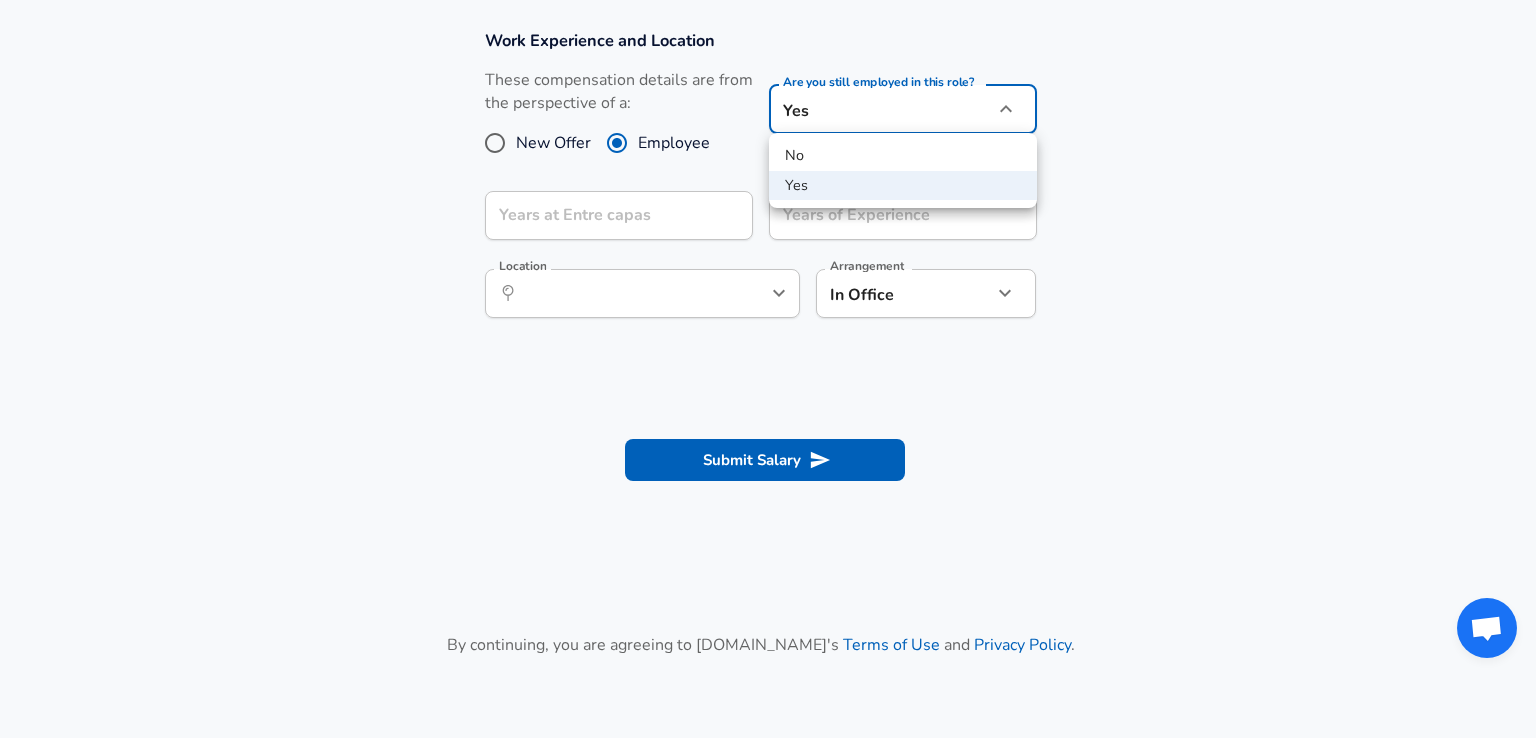 click at bounding box center [768, 369] 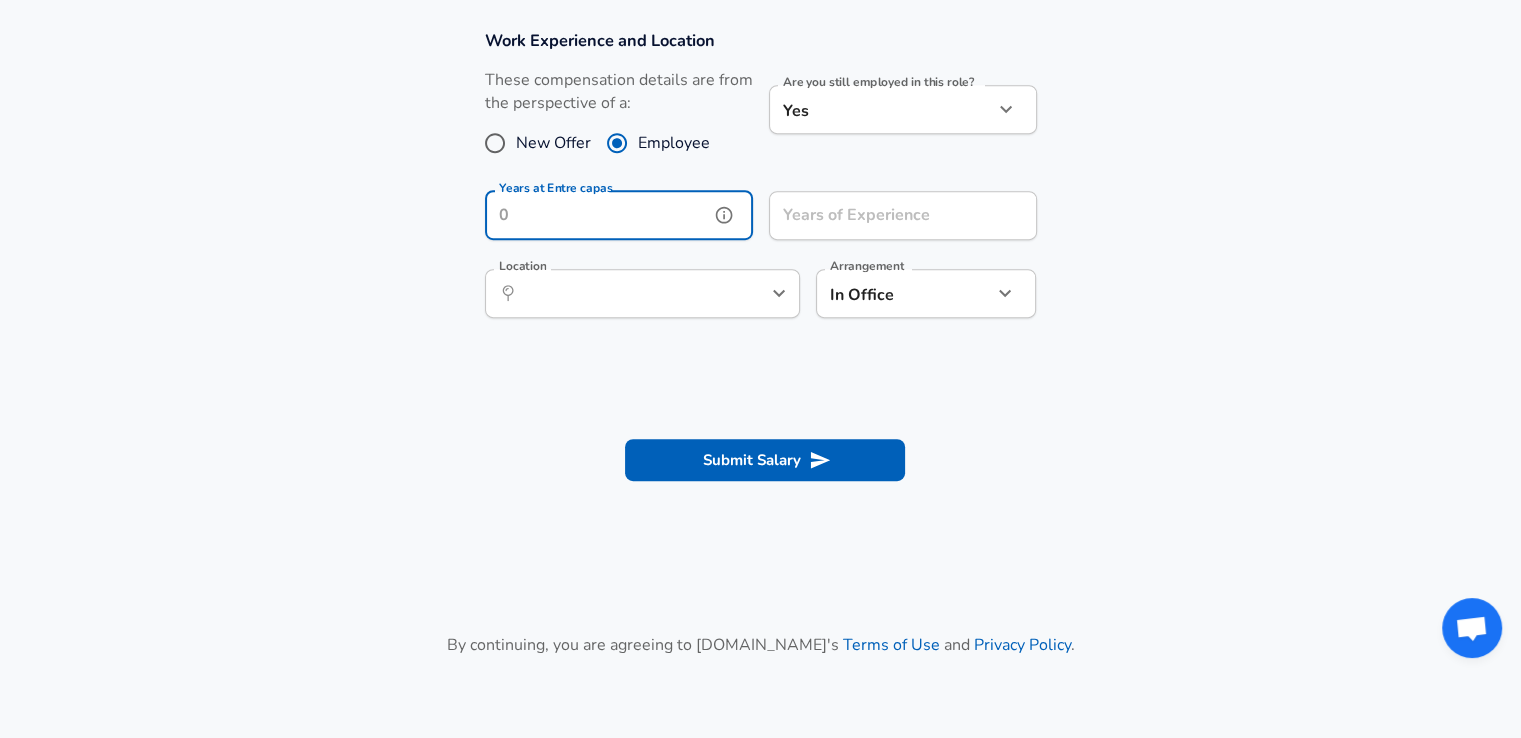 click on "Years at Entre capas  Years at Entre capas" at bounding box center (619, 218) 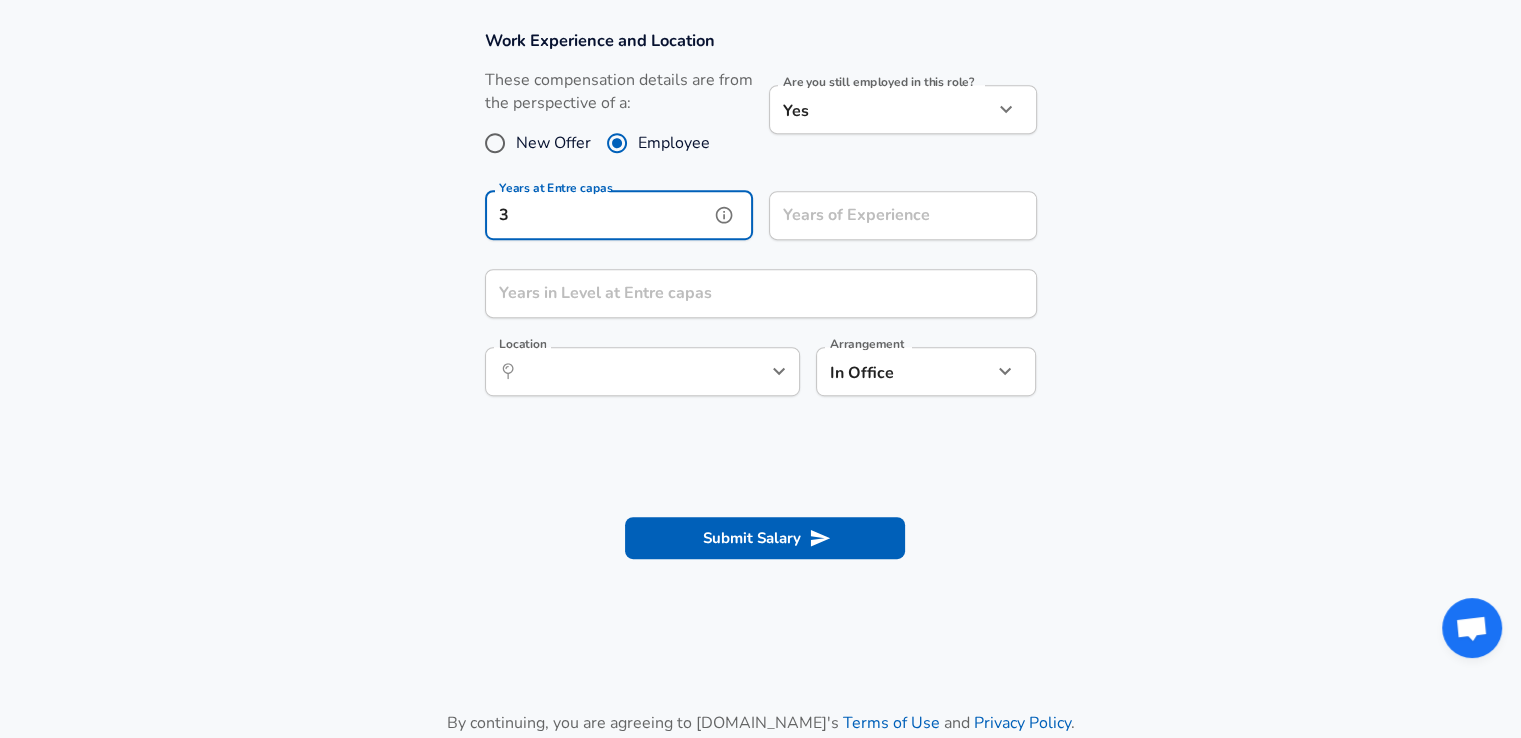 type on "3" 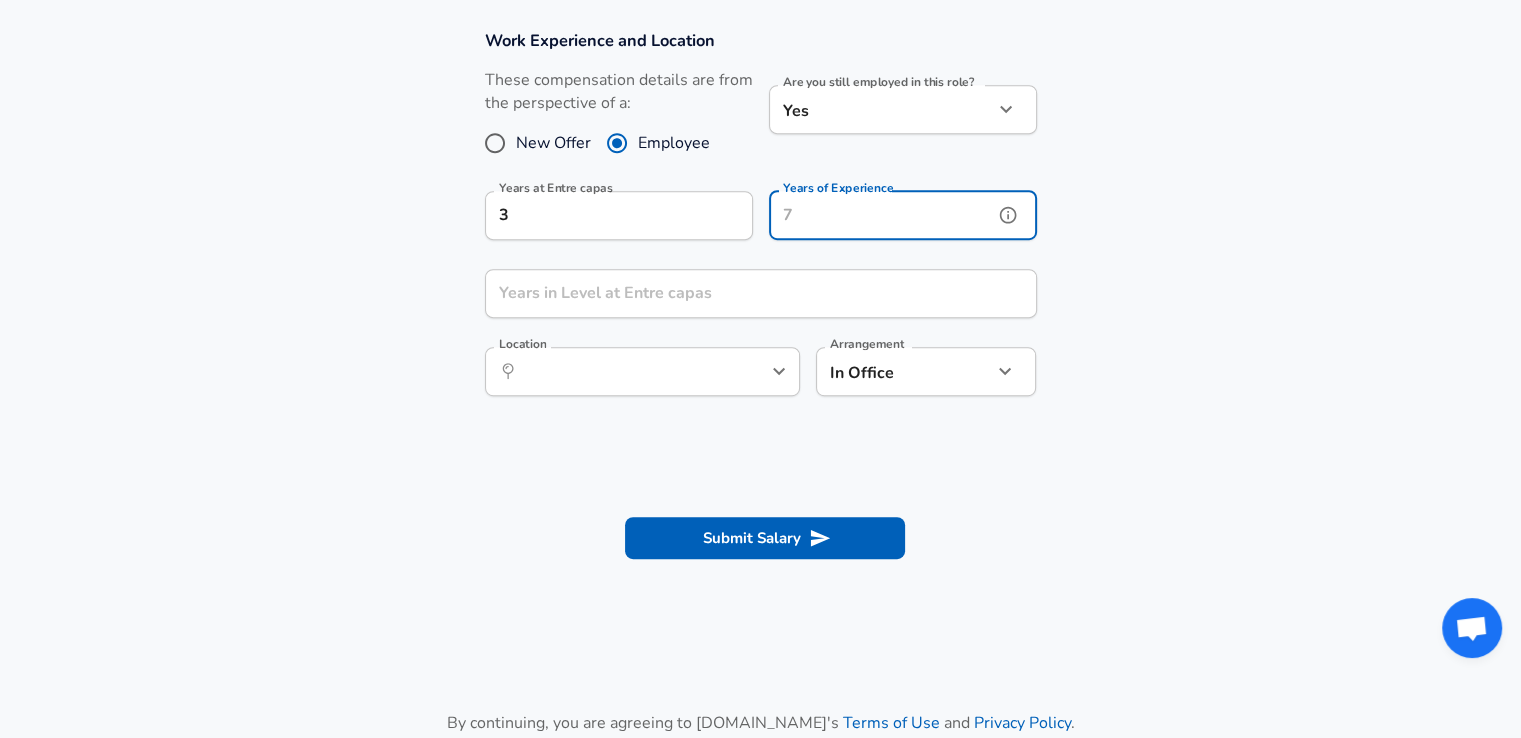click on "Years of Experience" at bounding box center [881, 215] 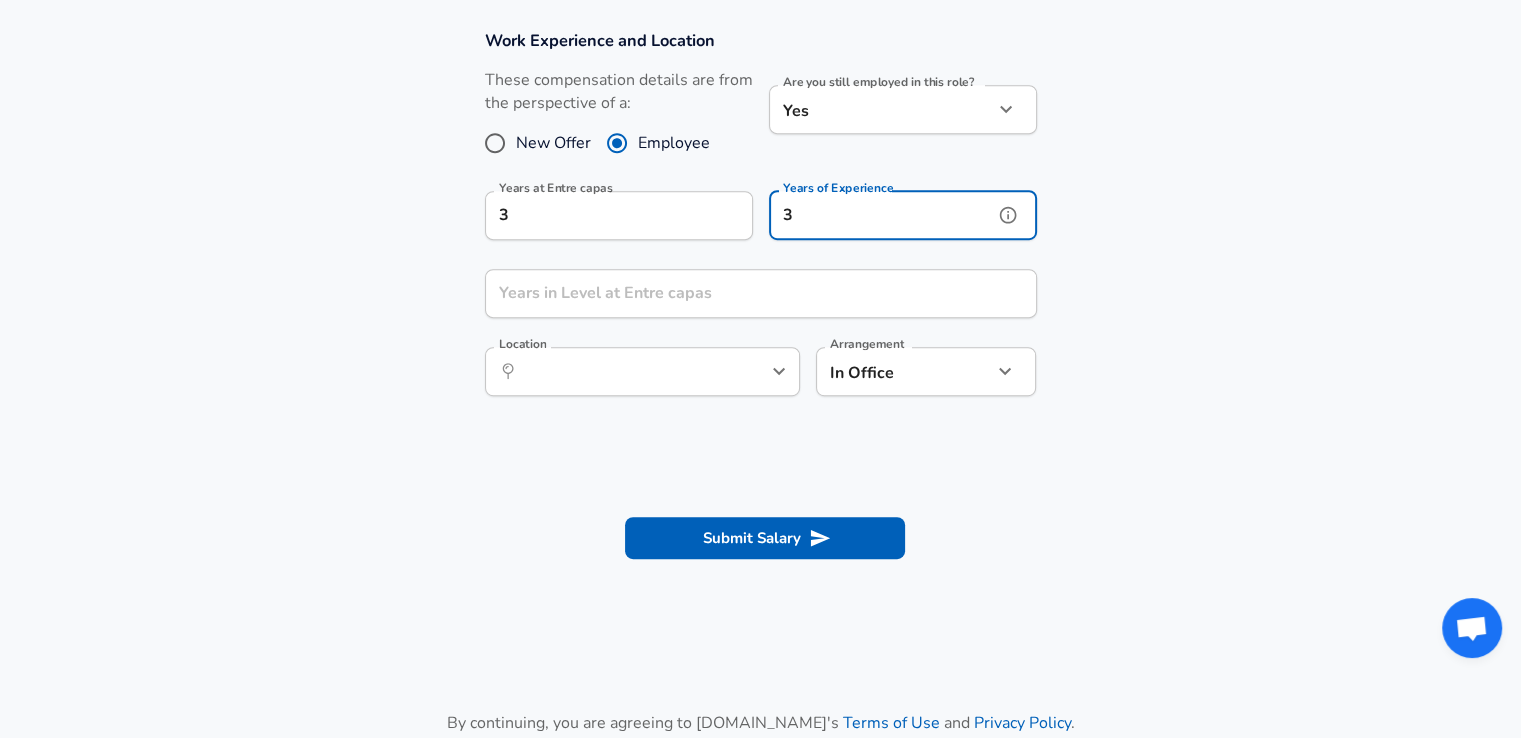 type on "3" 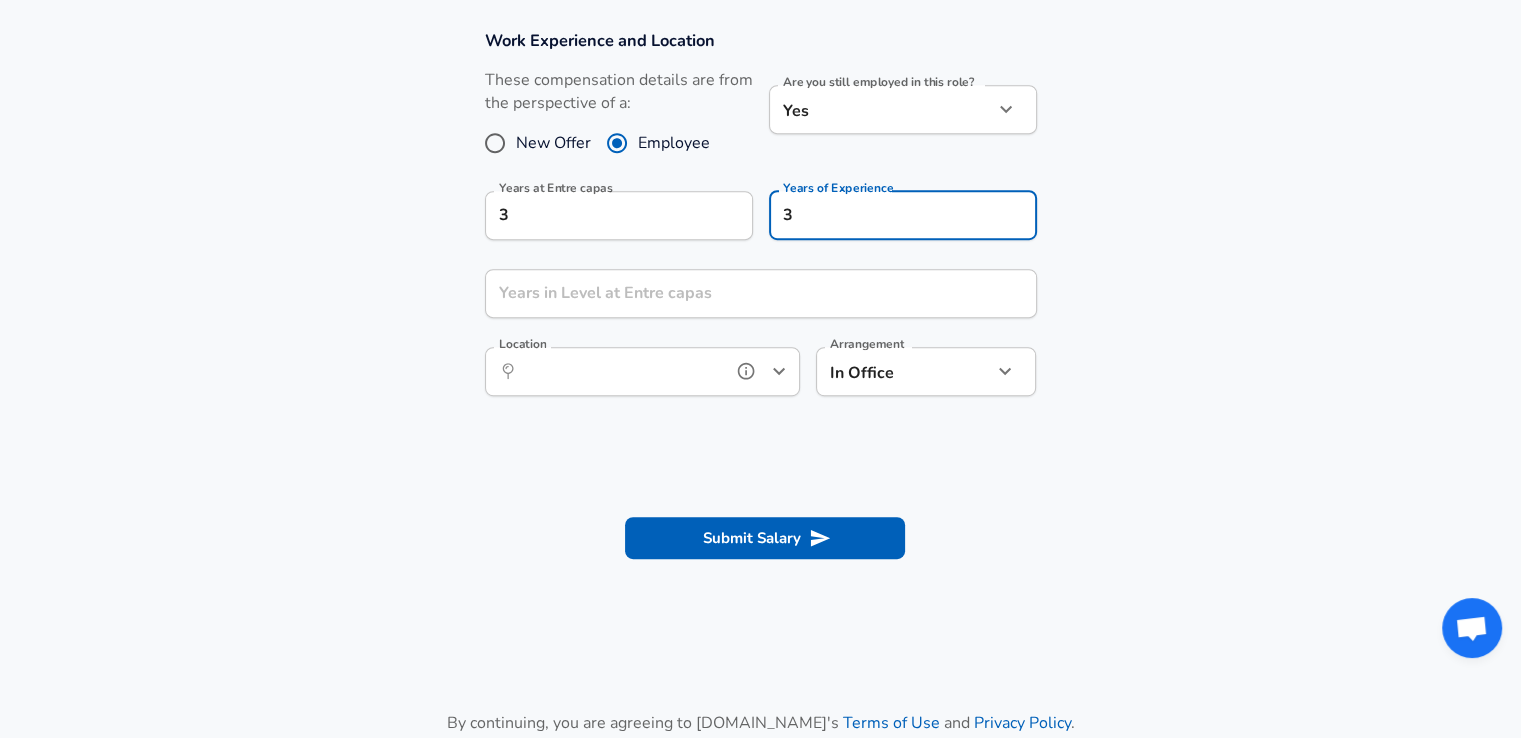 drag, startPoint x: 692, startPoint y: 354, endPoint x: 686, endPoint y: 343, distance: 12.529964 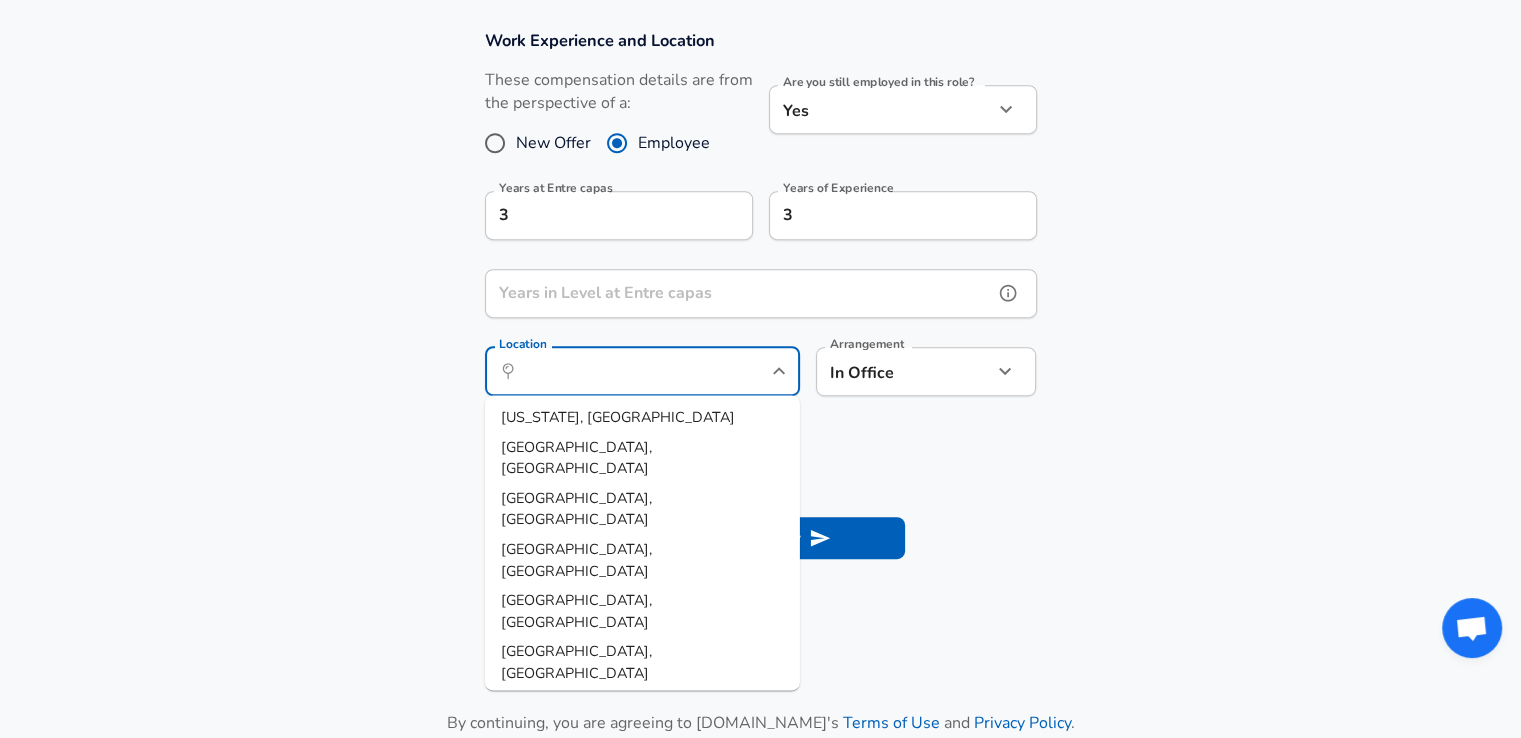 click on "Years in Level at Entre capas" at bounding box center (739, 293) 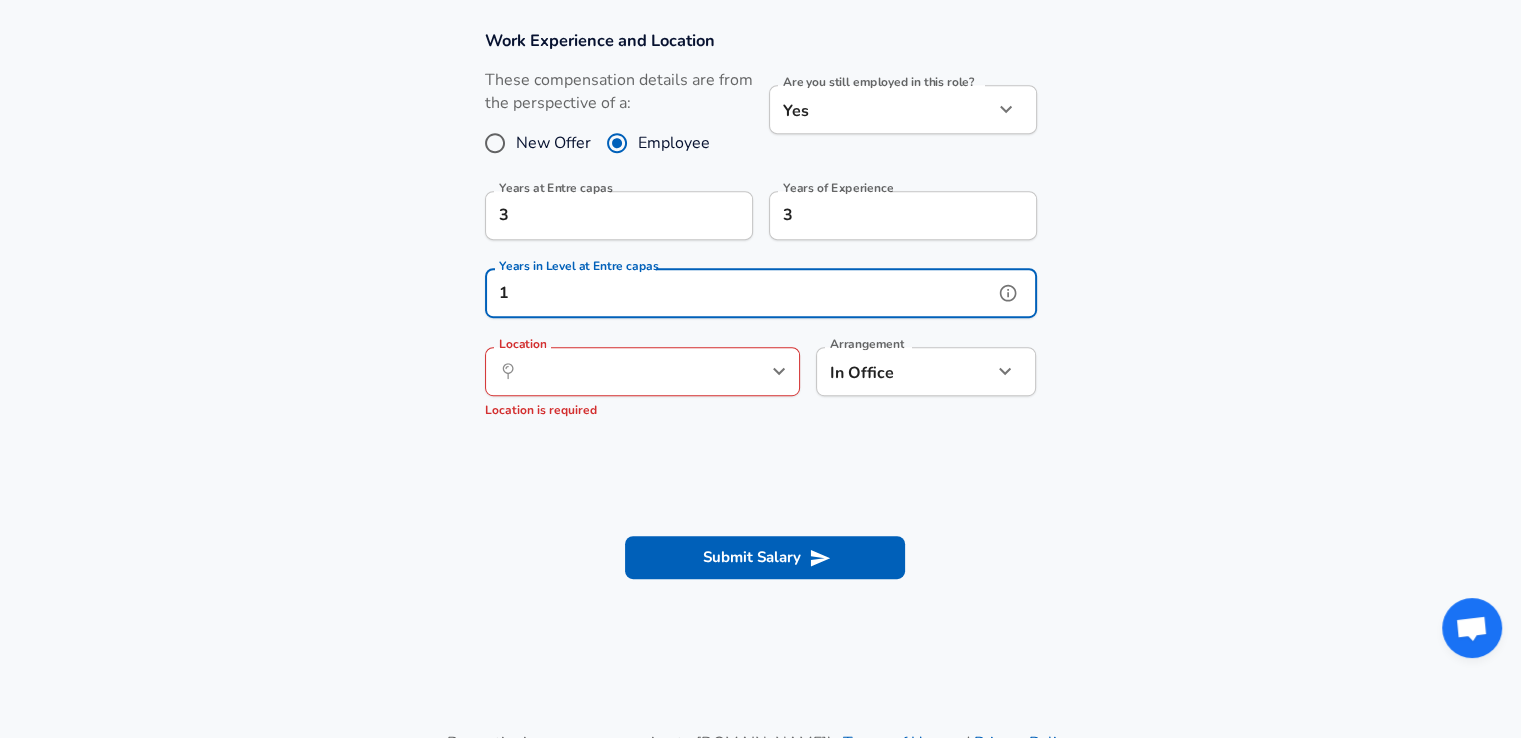 type on "1" 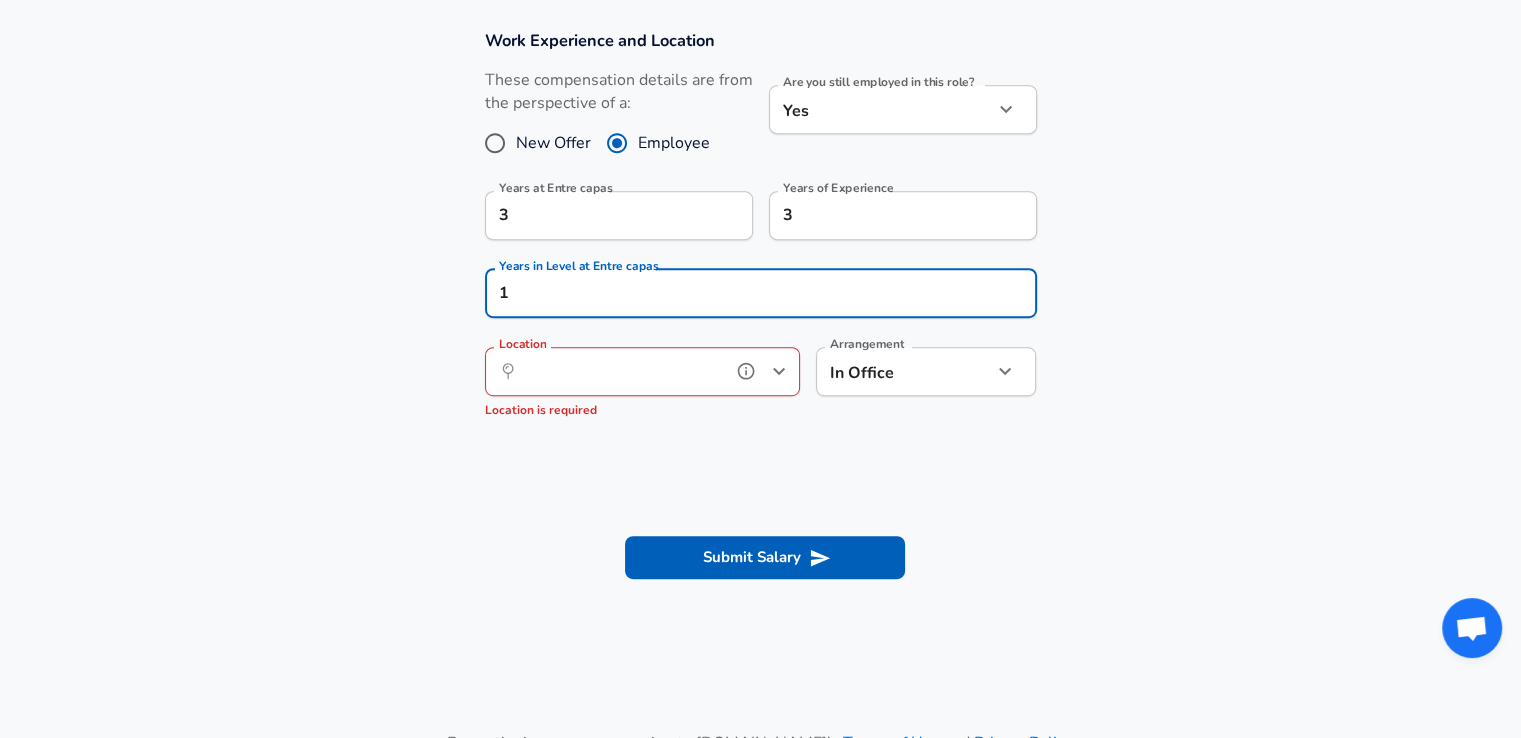 click on "Location" at bounding box center (620, 371) 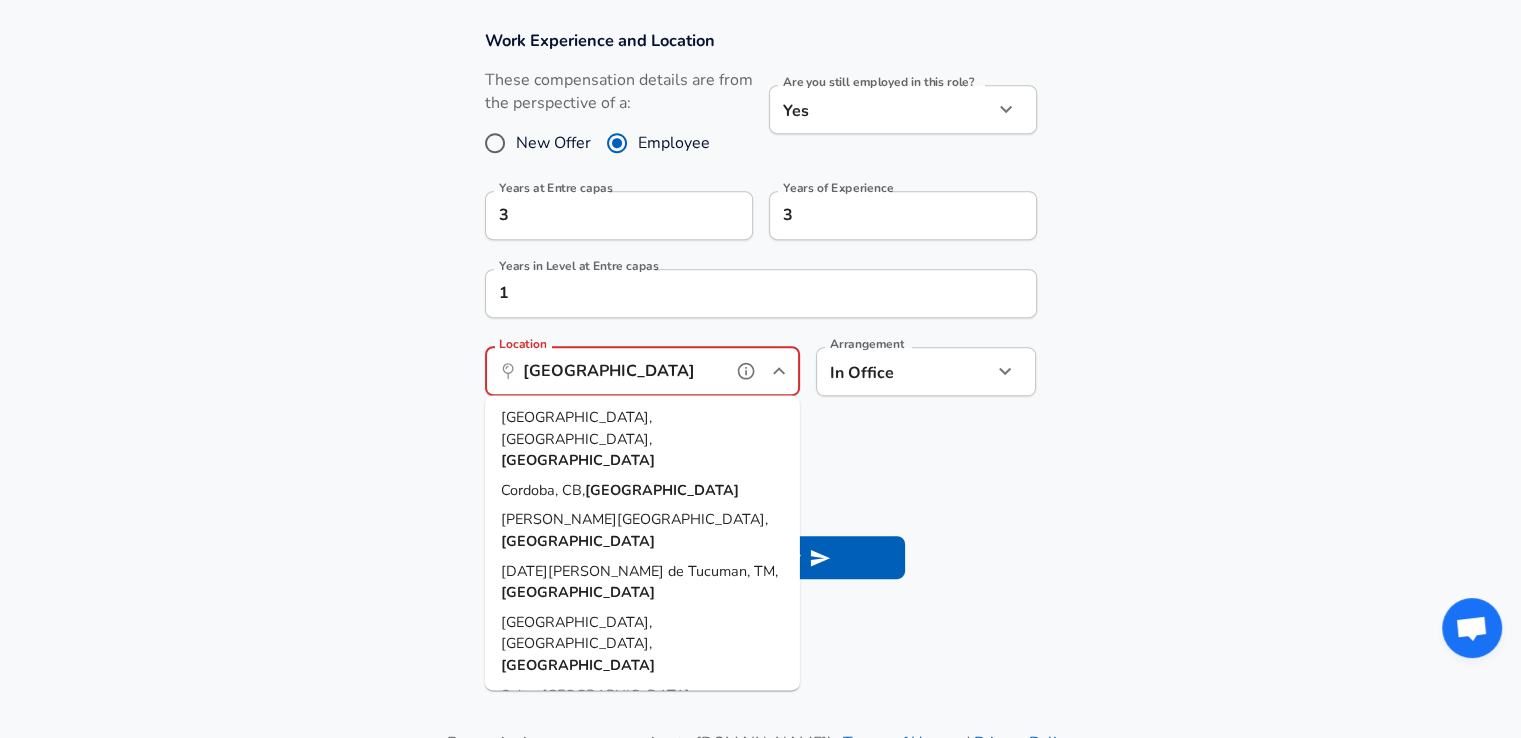 drag, startPoint x: 690, startPoint y: 410, endPoint x: 802, endPoint y: 414, distance: 112.0714 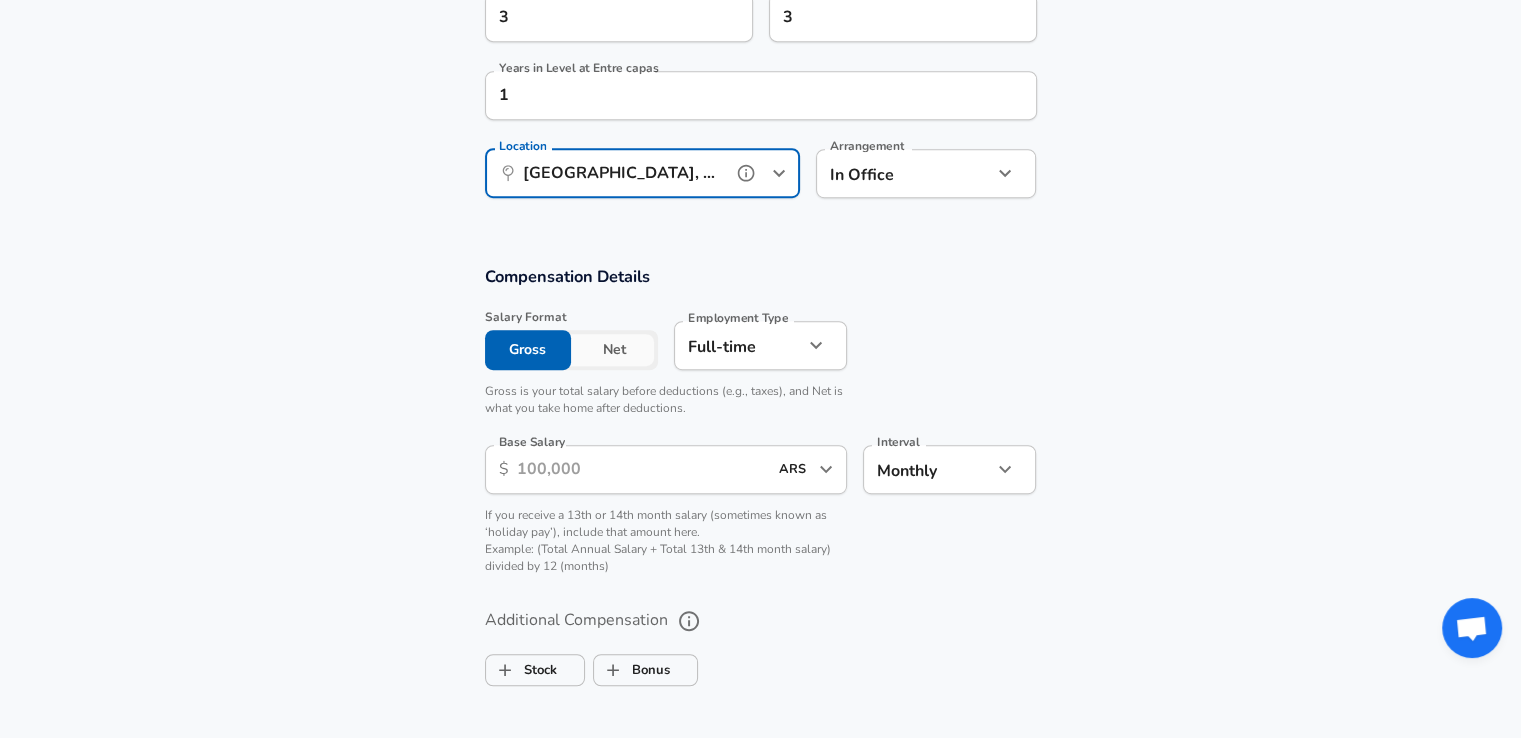 scroll, scrollTop: 1160, scrollLeft: 0, axis: vertical 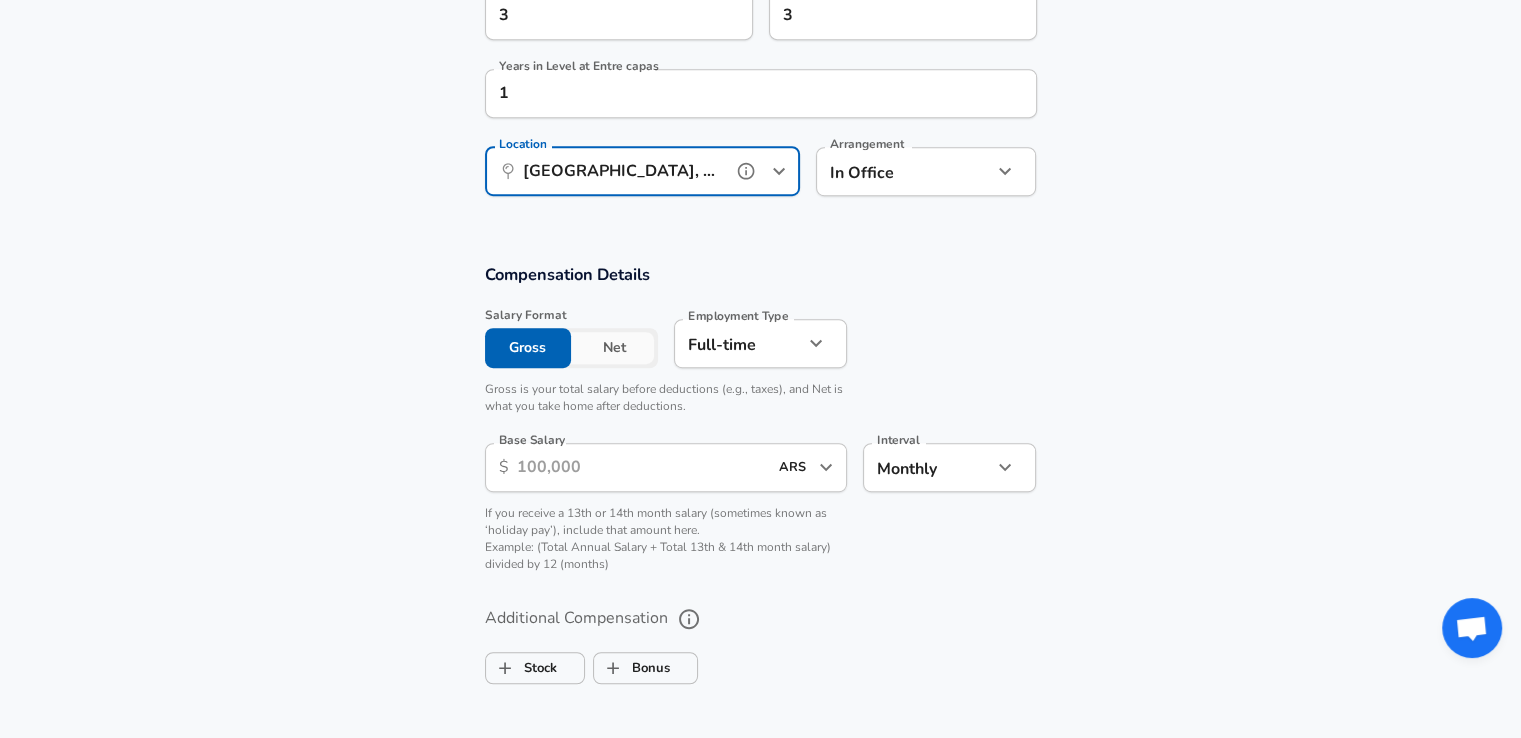 type on "[GEOGRAPHIC_DATA], [GEOGRAPHIC_DATA], [GEOGRAPHIC_DATA]" 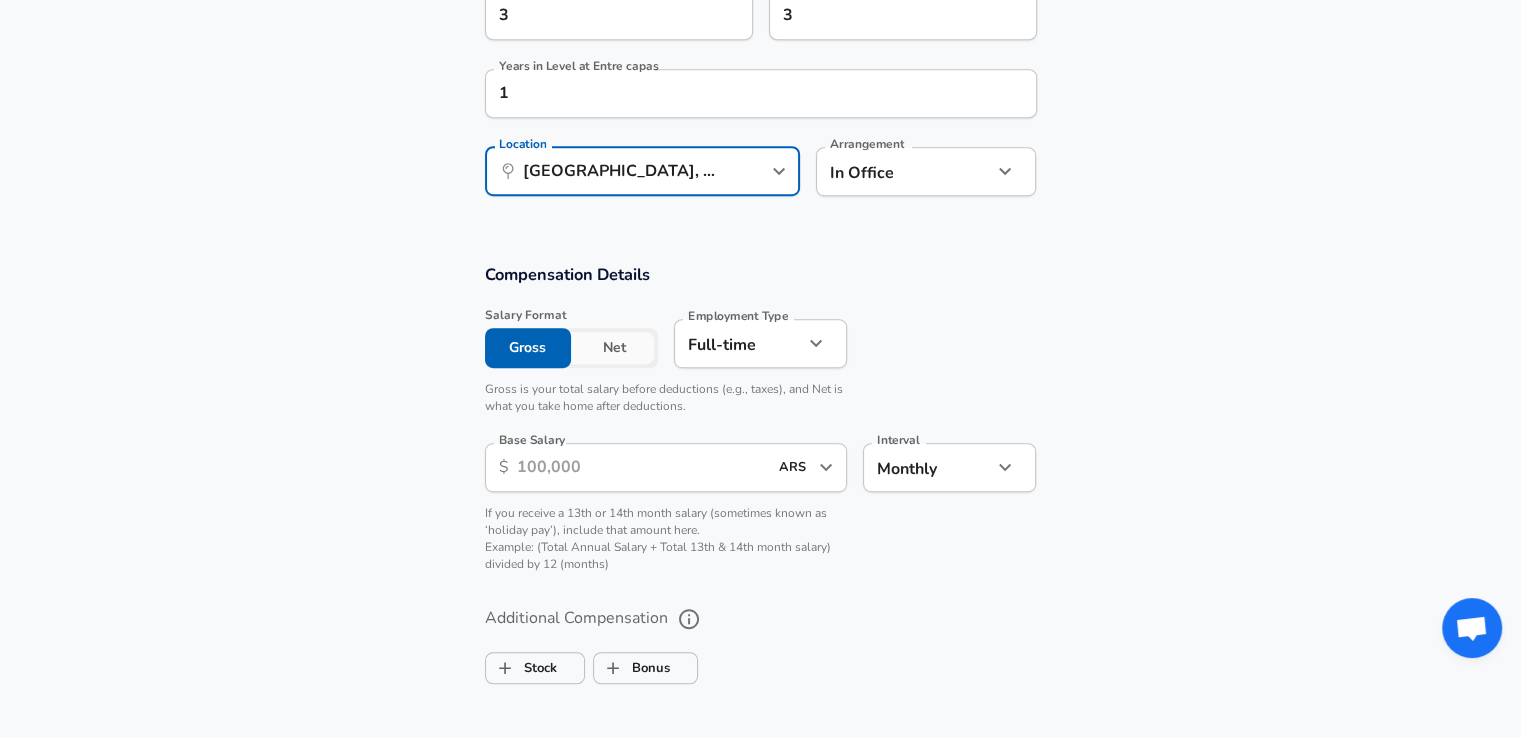 click on "Base Salary" at bounding box center [642, 467] 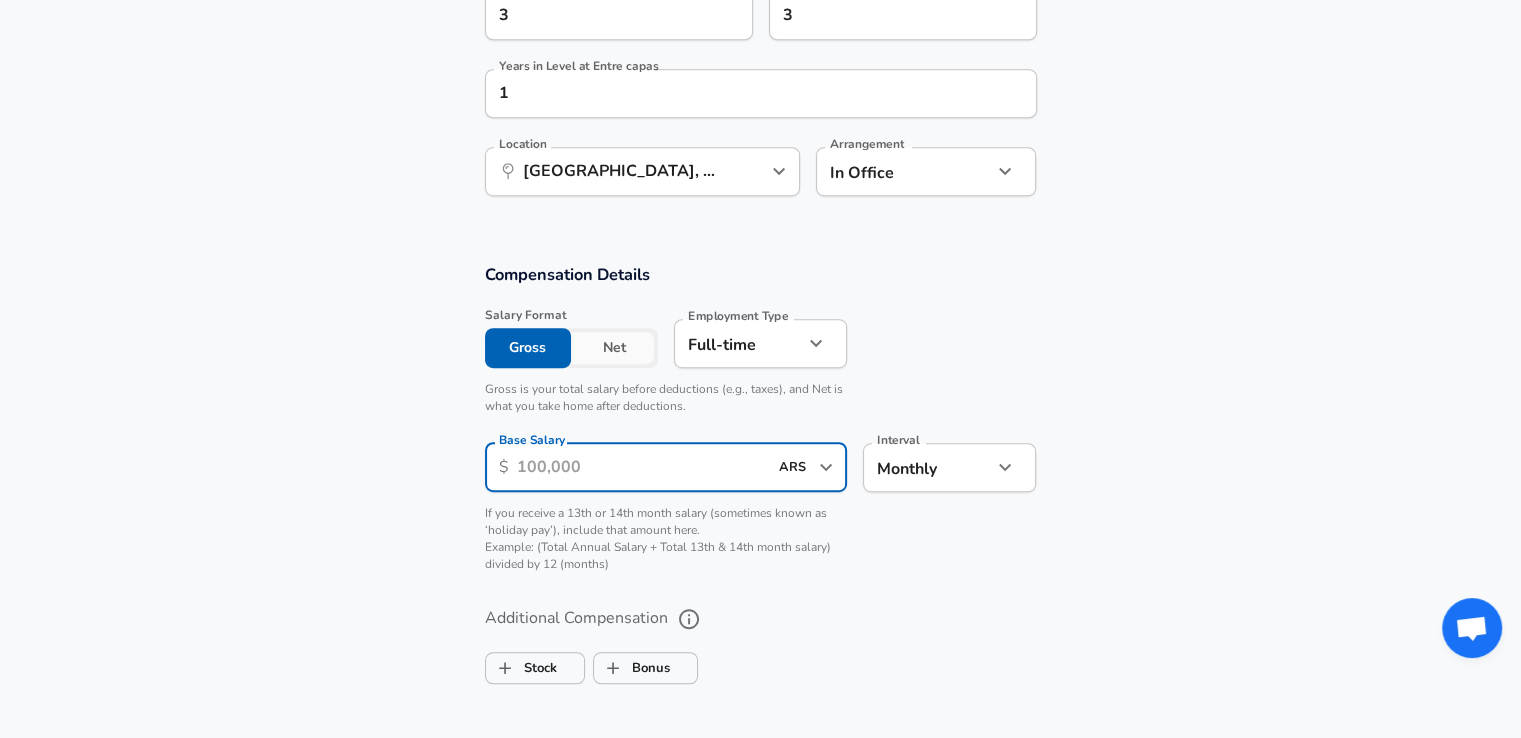 type on "2" 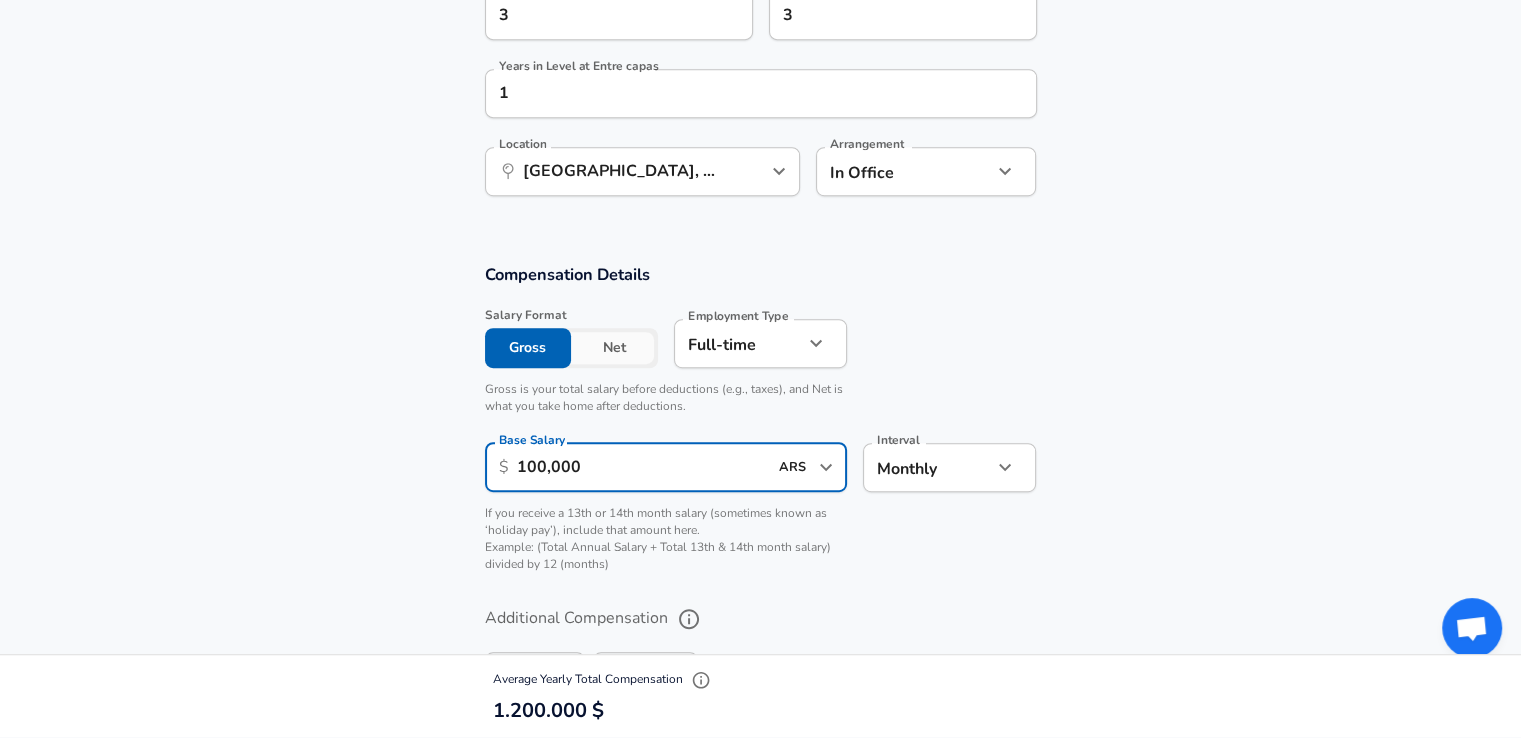 type on "100,000" 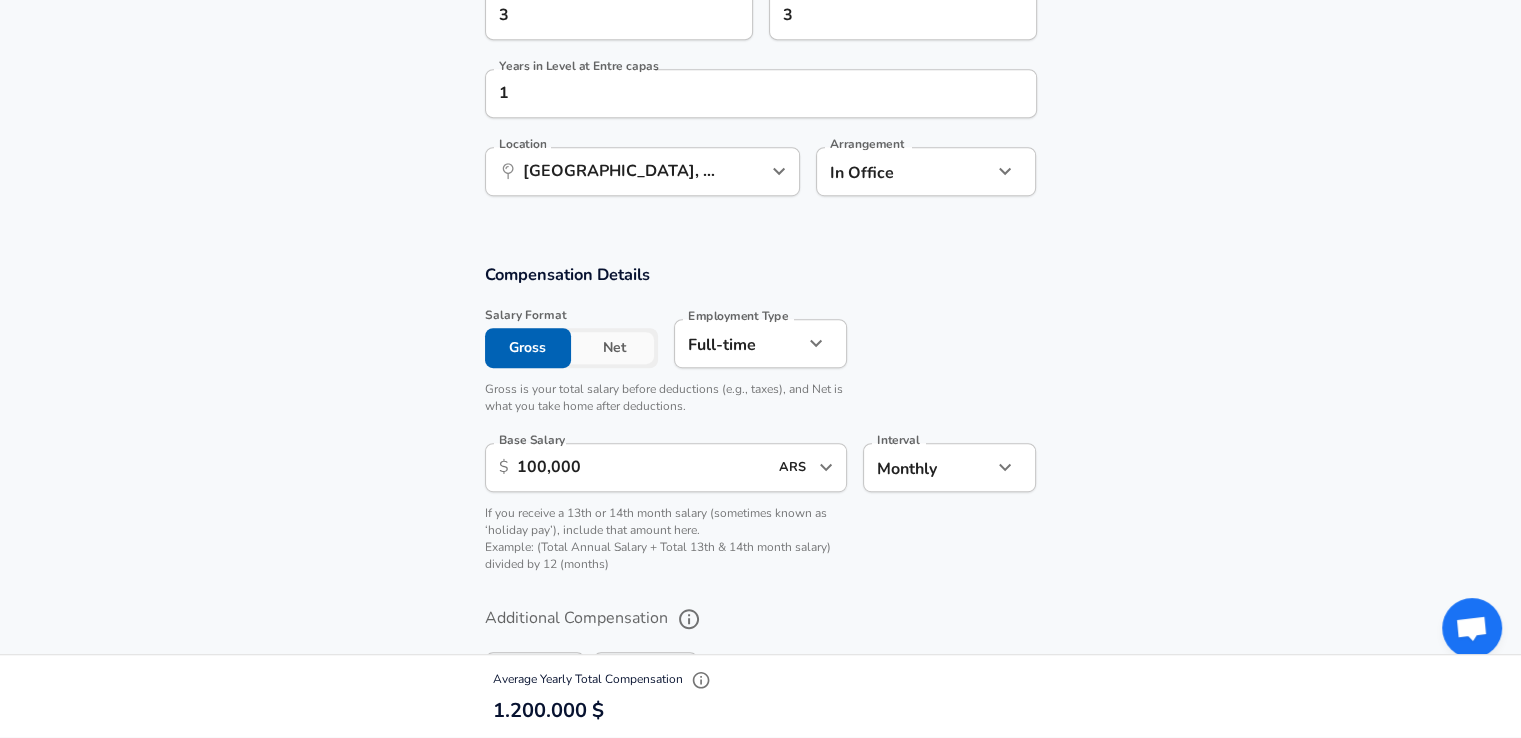 click on "Salary Format Gross   Net Employment Type [DEMOGRAPHIC_DATA] full_time Employment Type Gross is your total salary before deductions (e.g., taxes), and Net is what you take home after deductions. Base Salary ​ $ 100,000 ARS ​ Base Salary Interval Monthly monthly Interval If you receive a 13th or 14th month salary (sometimes known as ‘holiday pay’), include that amount here.  Example: (Total Annual Salary + Total 13th & 14th month salary) divided by 12 (months)" at bounding box center (753, 444) 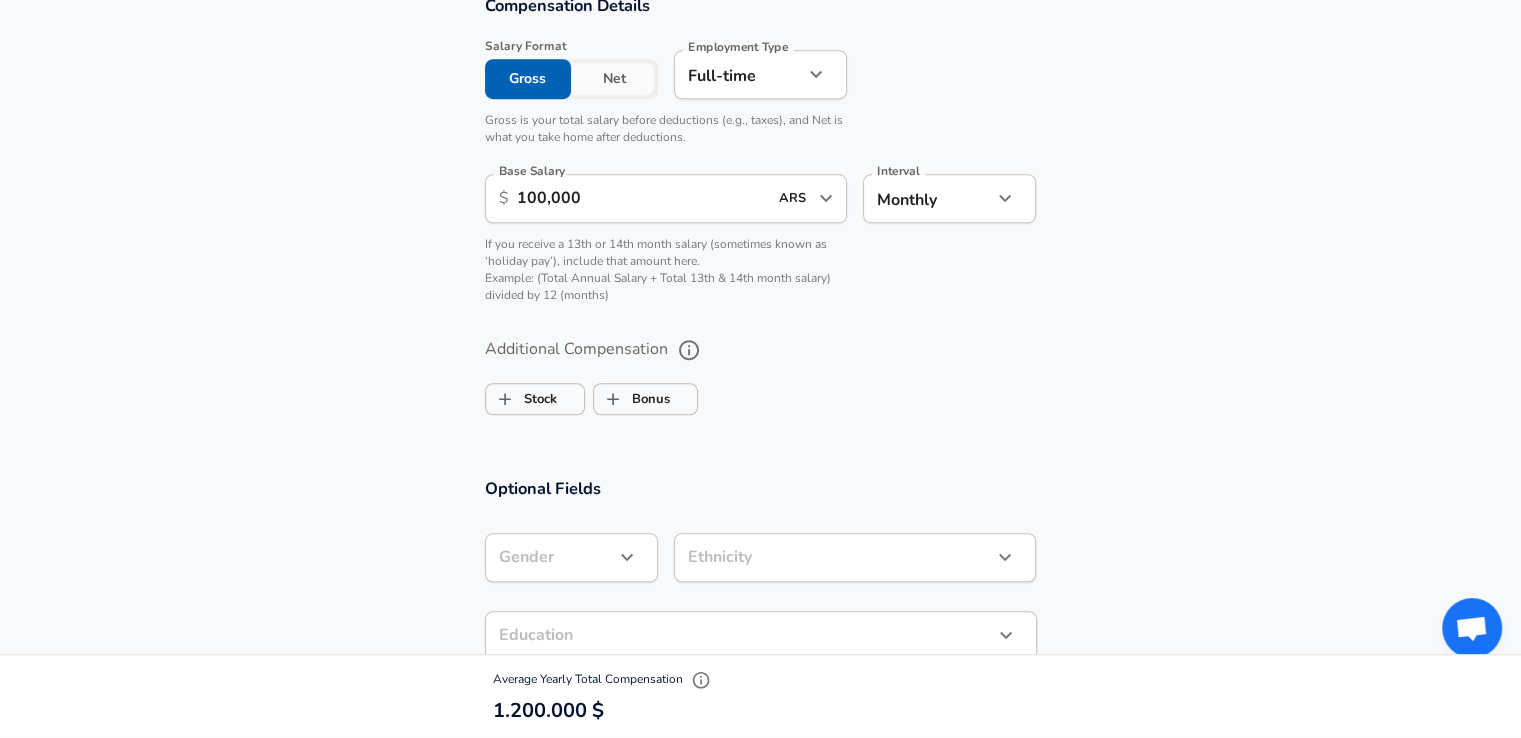 scroll, scrollTop: 1560, scrollLeft: 0, axis: vertical 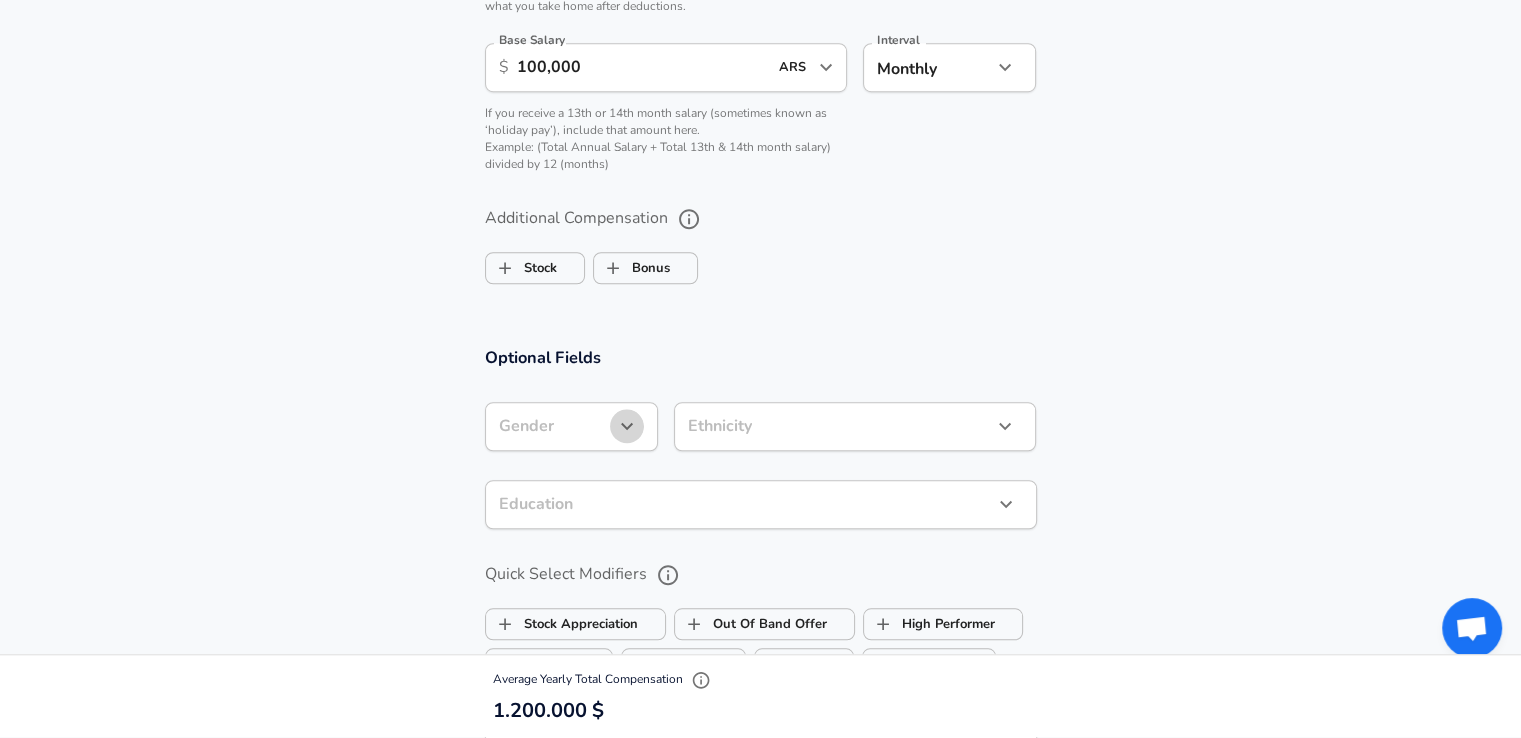 click 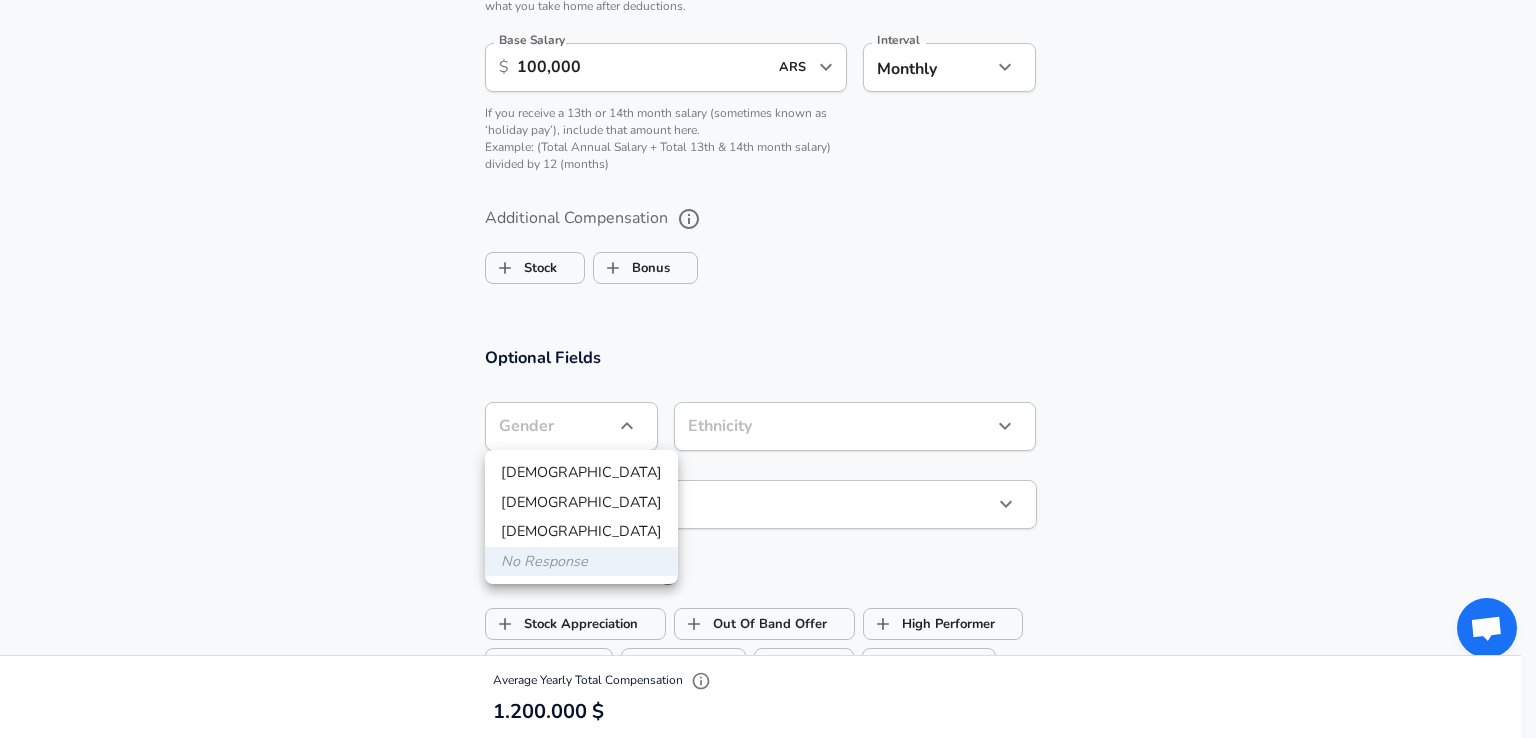 click on "[DEMOGRAPHIC_DATA]" at bounding box center (581, 503) 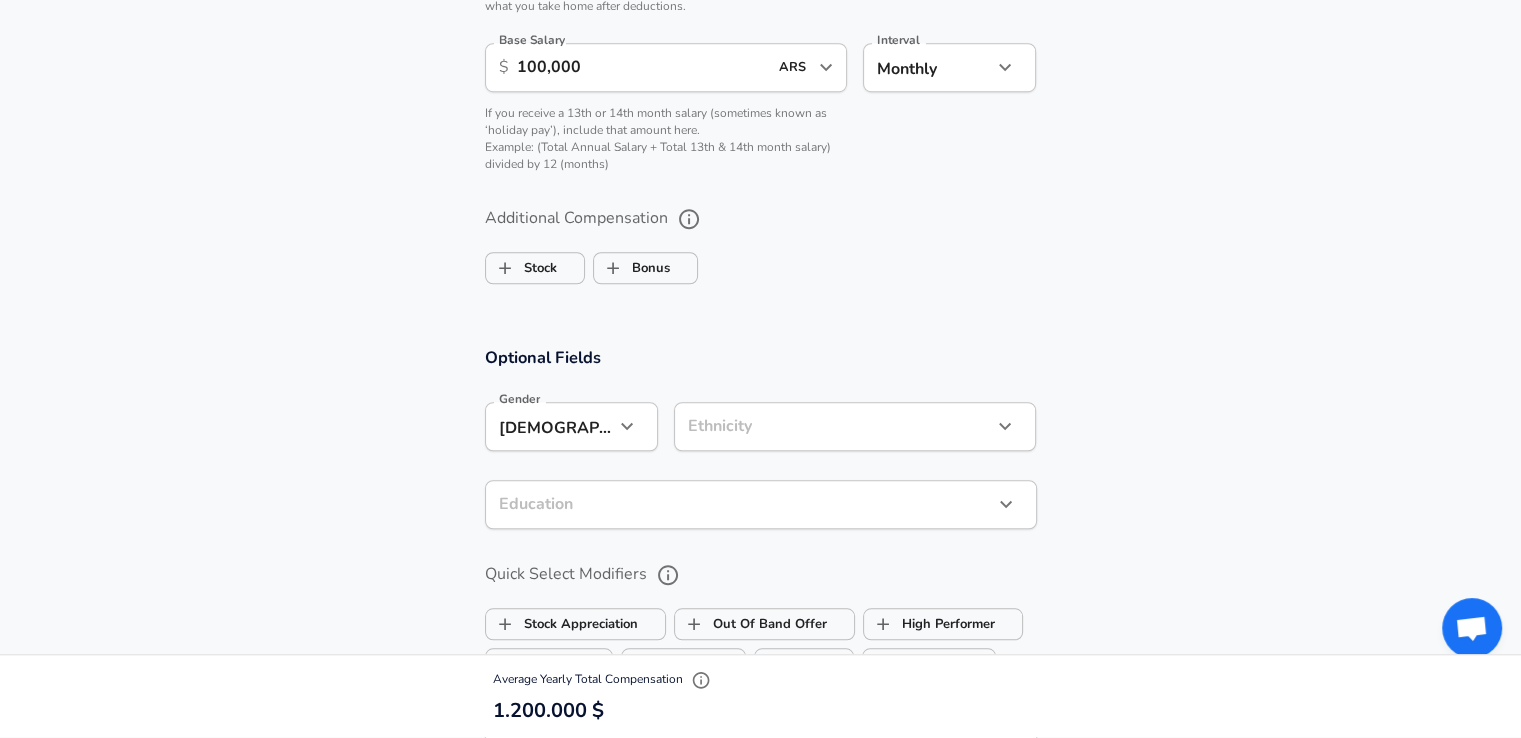 click on "Restart Add Your Salary Upload your offer letter   to verify your submission Enhance Privacy and Anonymity No Automatically hides specific fields until there are enough submissions to safely display the full details.   More Details Based on your submission and the data points that we have already collected, we will automatically hide and anonymize specific fields if there aren't enough data points to remain sufficiently anonymous. Company & Title Information   Enter the company you received your offer from Company Entre capas Company   Select the title that closest resembles your official title. This should be similar to the title that was present on your offer letter. Title Product Designer Title Job Family Product Designer Job Family   Select a Specialization that best fits your role. If you can't find one, select 'Other' to enter a custom specialization Select Specialization Other Other Select Specialization   Specialization (Other) Industrial Specialization (Other)   Level Level New Offer Employee Yes yes" at bounding box center [760, -1191] 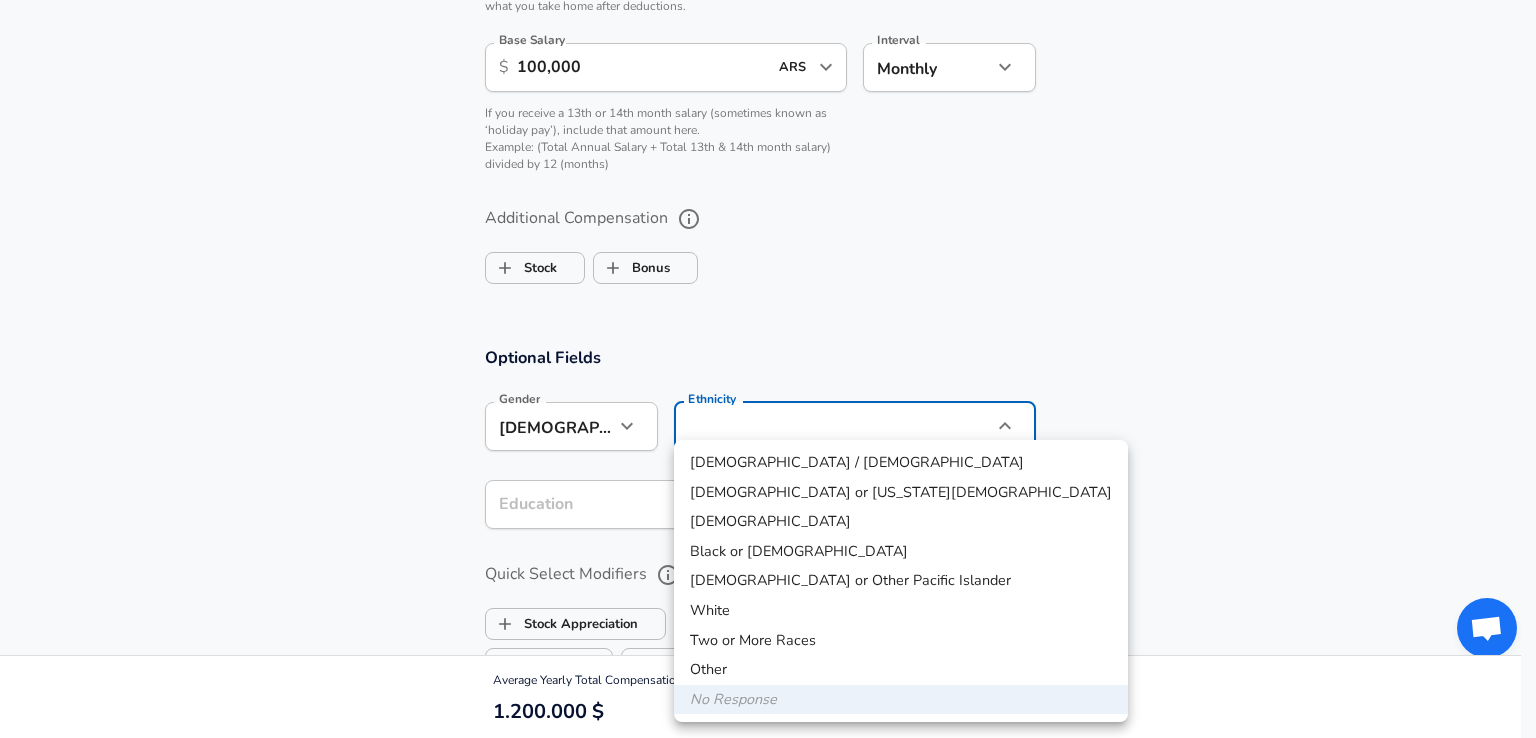 click on "[DEMOGRAPHIC_DATA] / [DEMOGRAPHIC_DATA]" at bounding box center (901, 463) 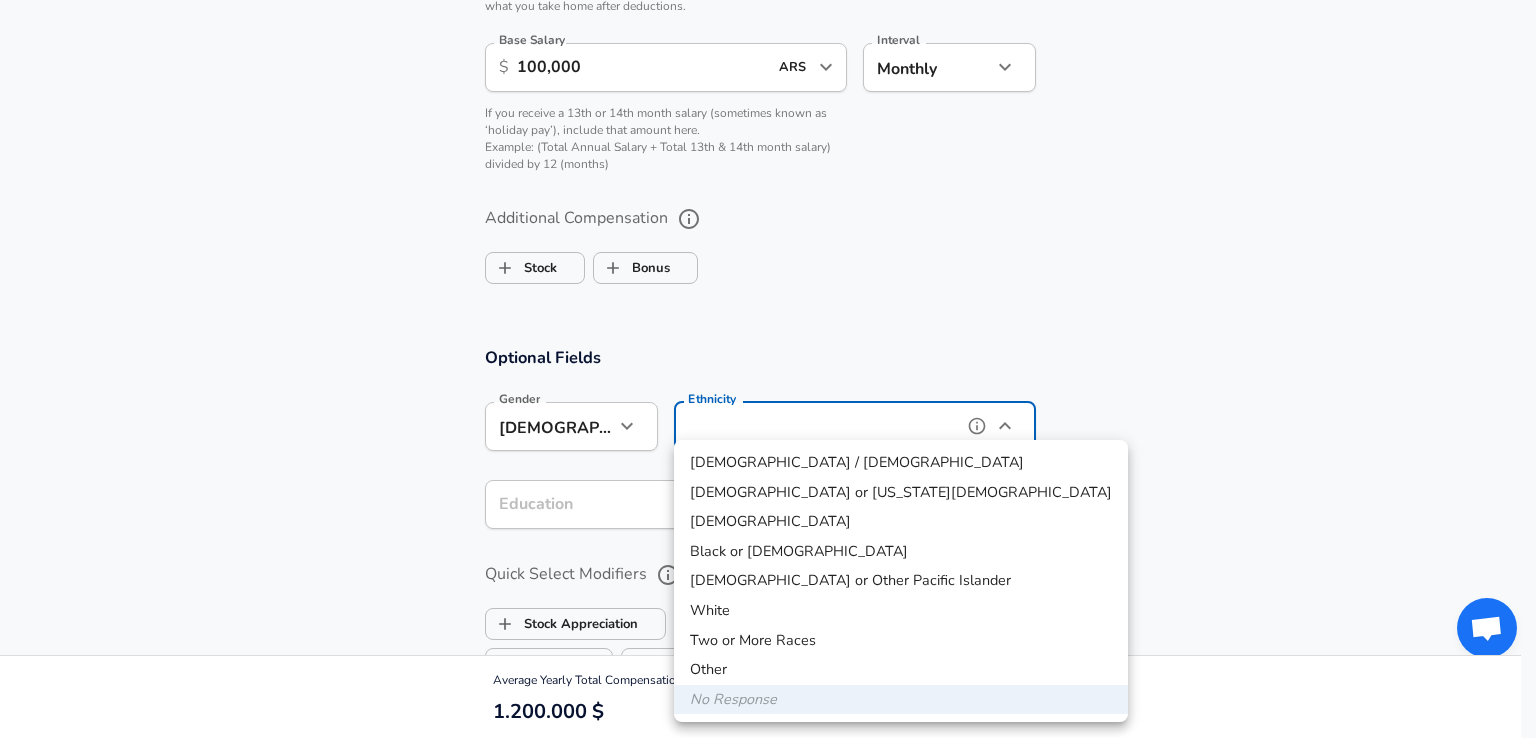type on "[DEMOGRAPHIC_DATA] / [DEMOGRAPHIC_DATA]" 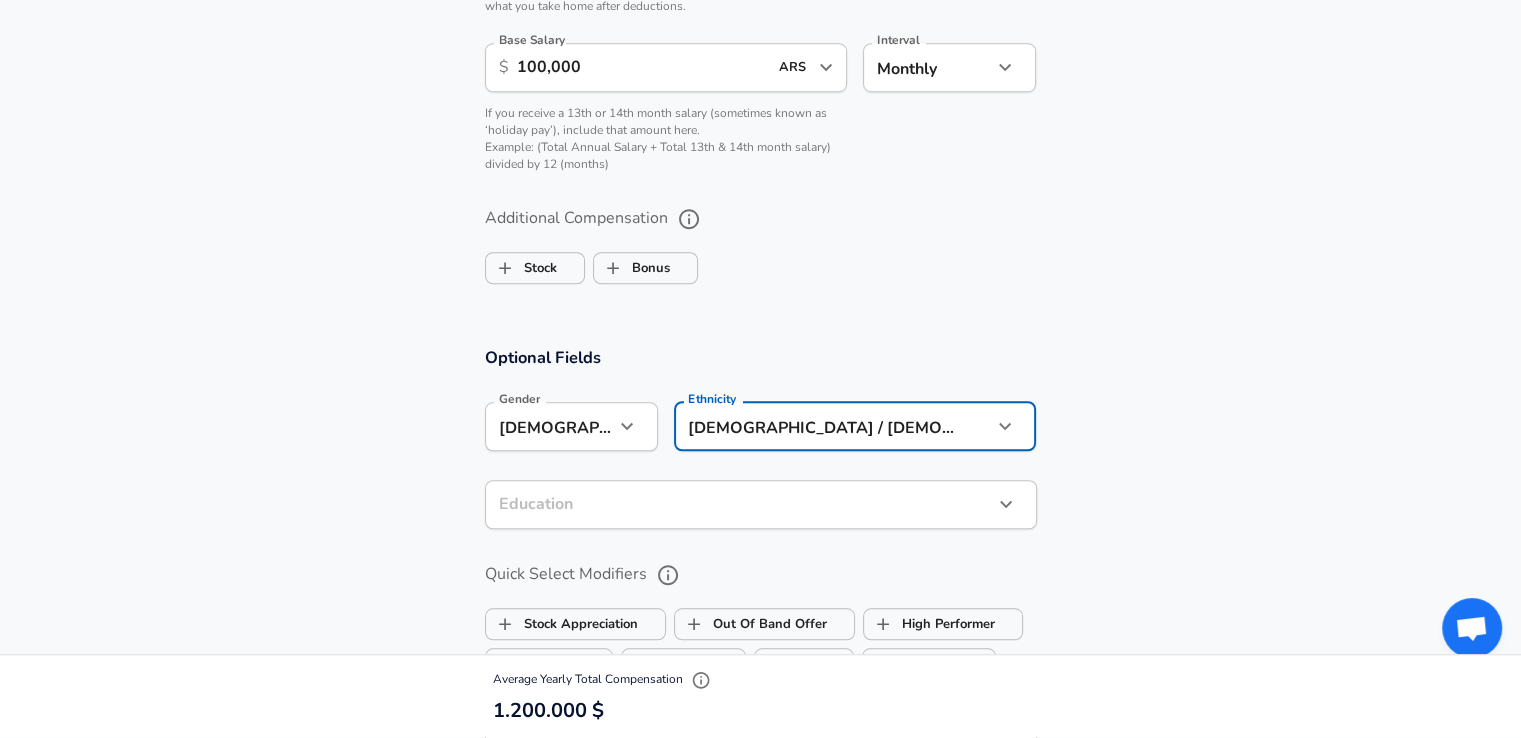 click on "Restart Add Your Salary Upload your offer letter   to verify your submission Enhance Privacy and Anonymity No Automatically hides specific fields until there are enough submissions to safely display the full details.   More Details Based on your submission and the data points that we have already collected, we will automatically hide and anonymize specific fields if there aren't enough data points to remain sufficiently anonymous. Company & Title Information   Enter the company you received your offer from Company Entre capas Company   Select the title that closest resembles your official title. This should be similar to the title that was present on your offer letter. Title Product Designer Title Job Family Product Designer Job Family   Select a Specialization that best fits your role. If you can't find one, select 'Other' to enter a custom specialization Select Specialization Other Other Select Specialization   Specialization (Other) Industrial Specialization (Other)   Level Level New Offer Employee Yes yes" at bounding box center (760, -1191) 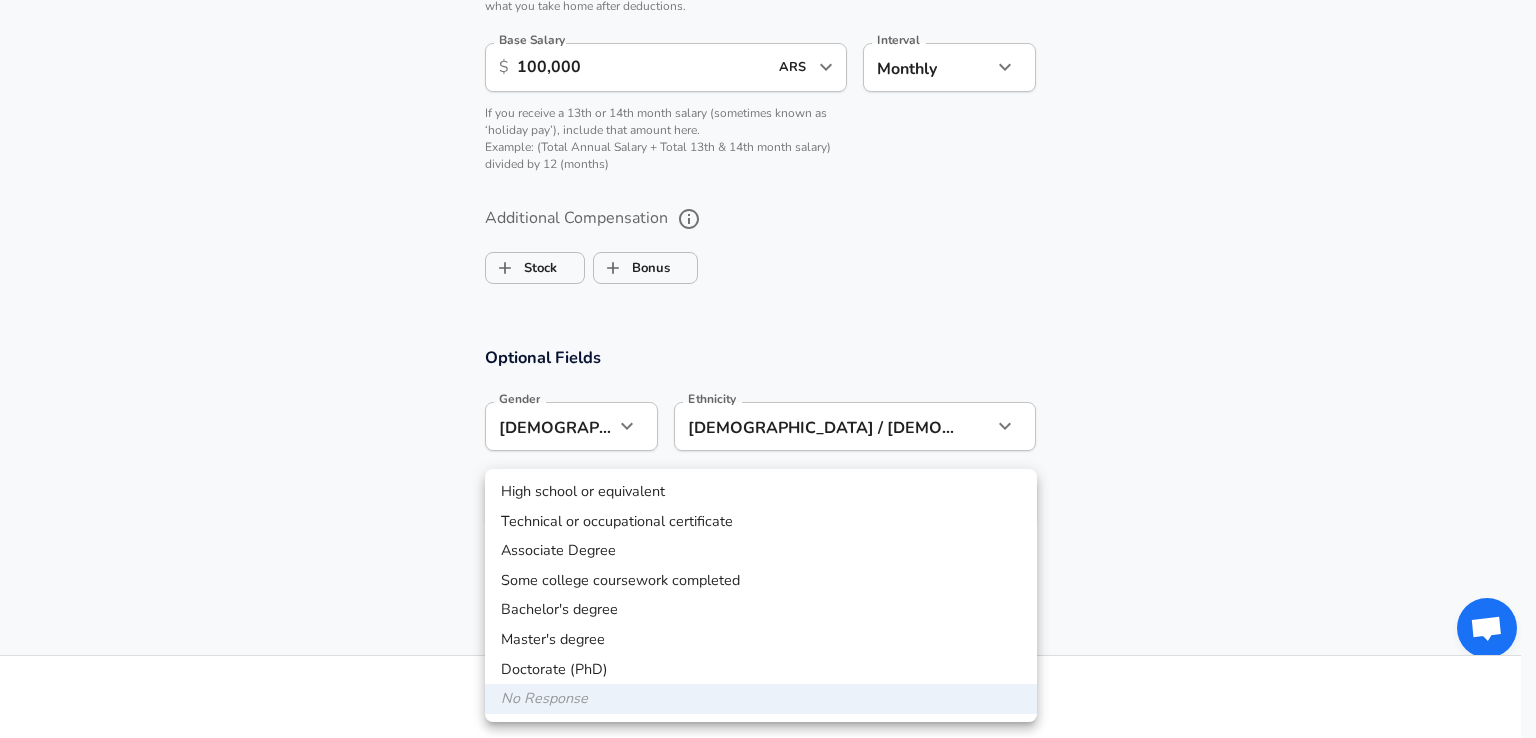 drag, startPoint x: 679, startPoint y: 605, endPoint x: 658, endPoint y: 601, distance: 21.377558 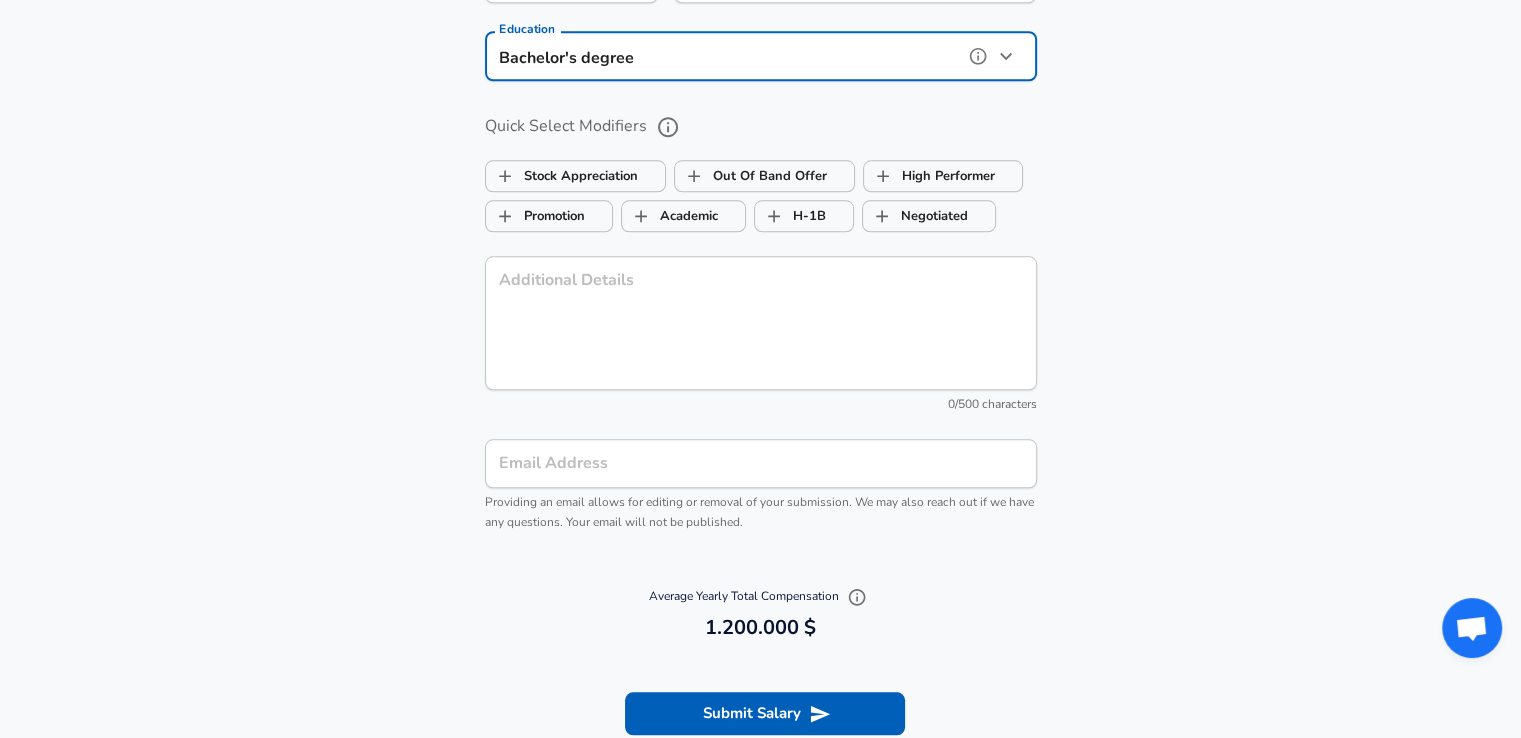 scroll, scrollTop: 2060, scrollLeft: 0, axis: vertical 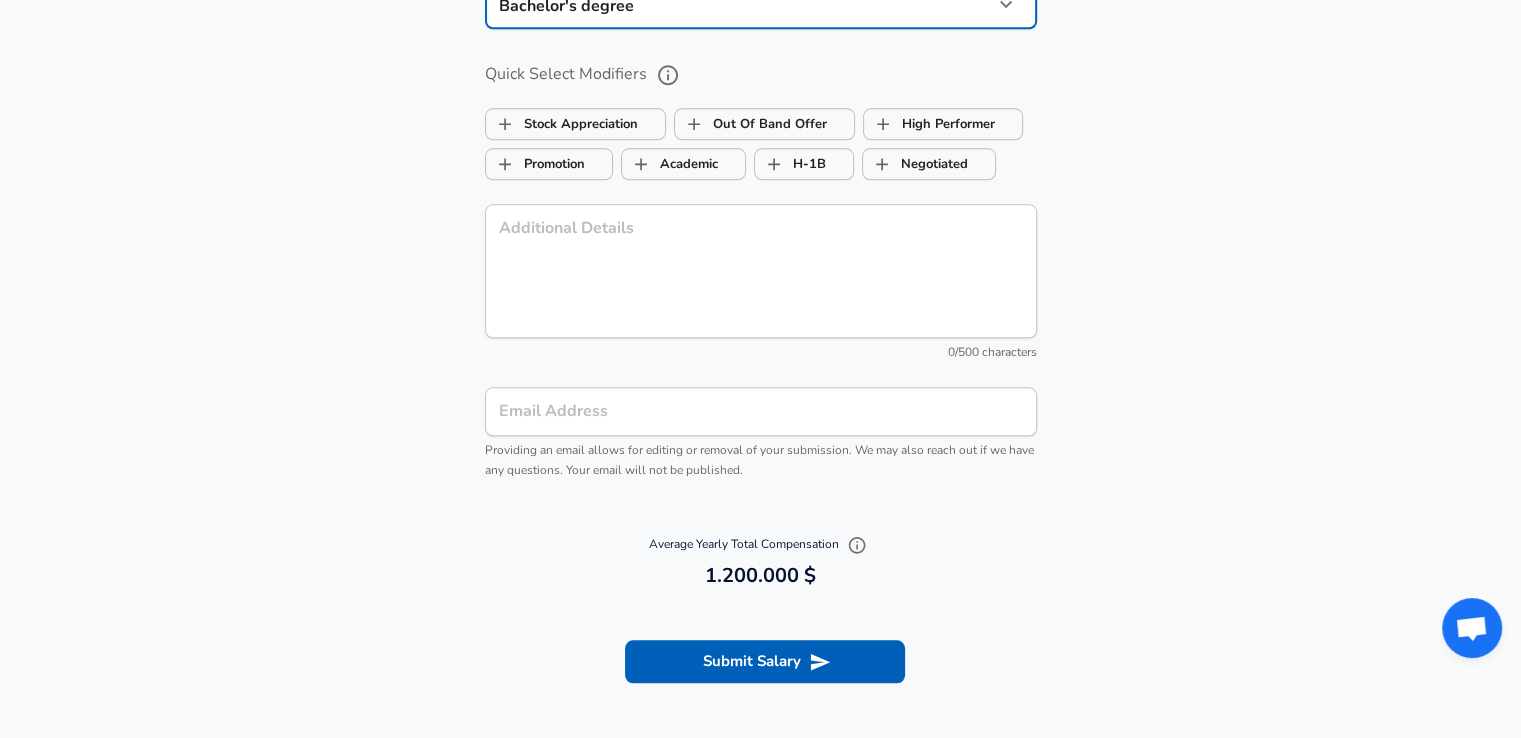 click on "Email Address" at bounding box center (761, 411) 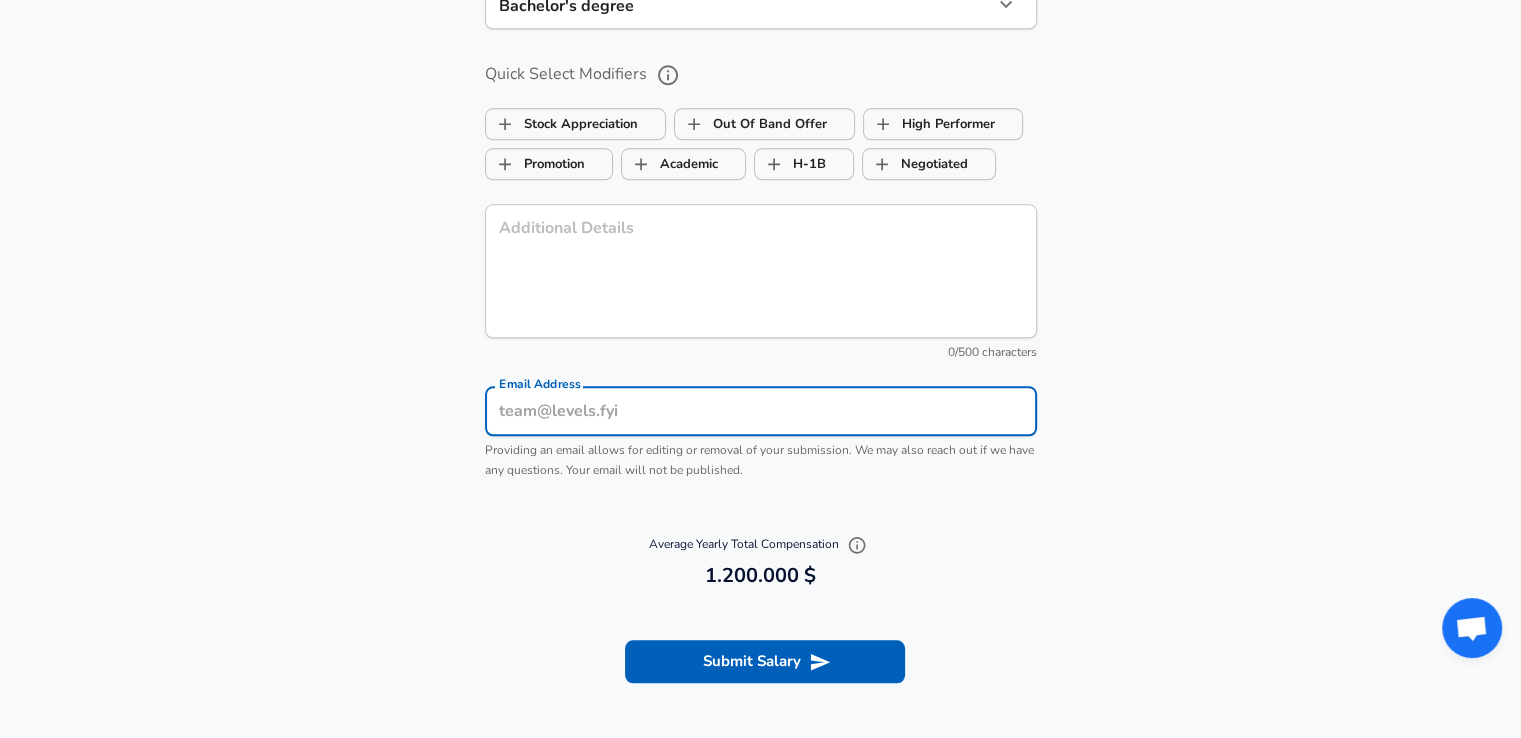 type on "l" 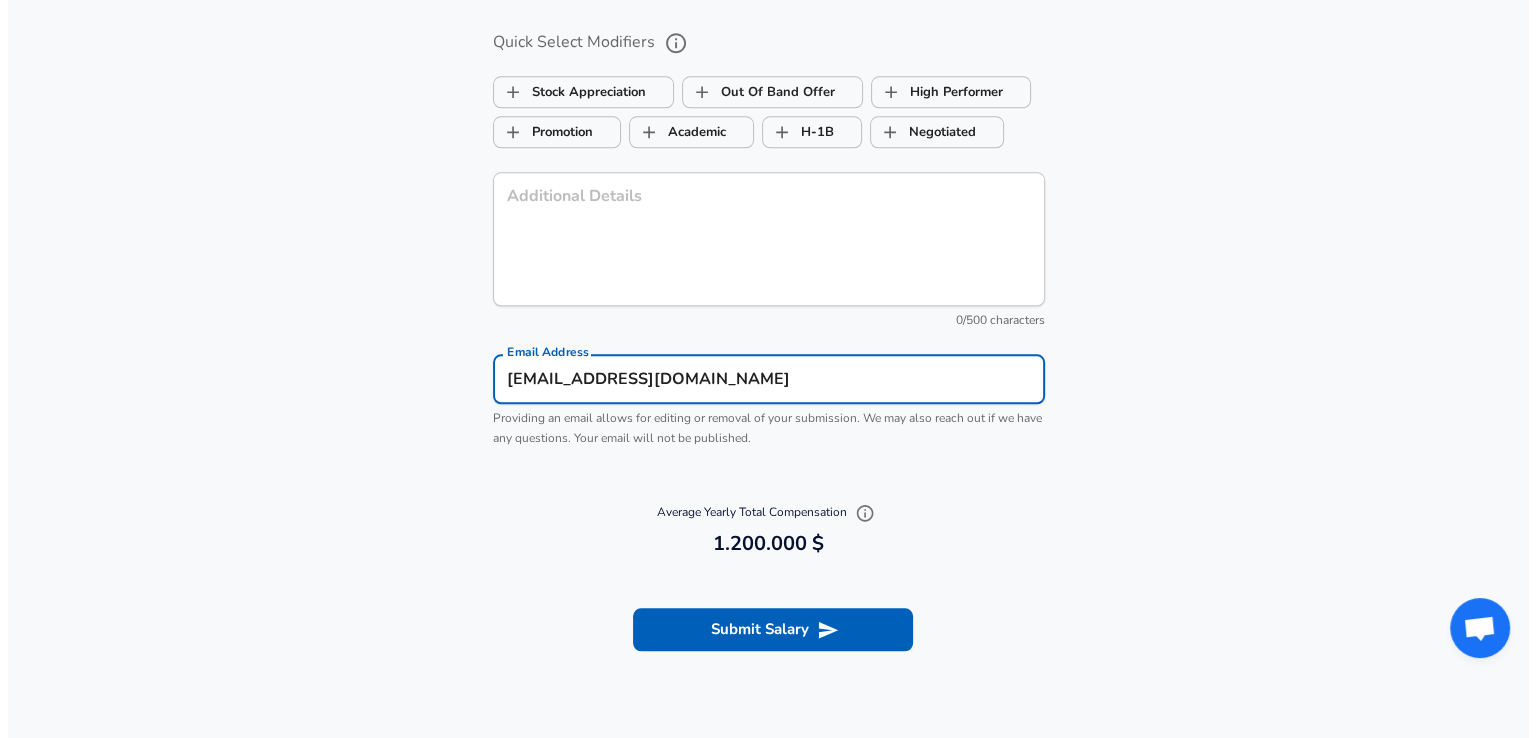 scroll, scrollTop: 2260, scrollLeft: 0, axis: vertical 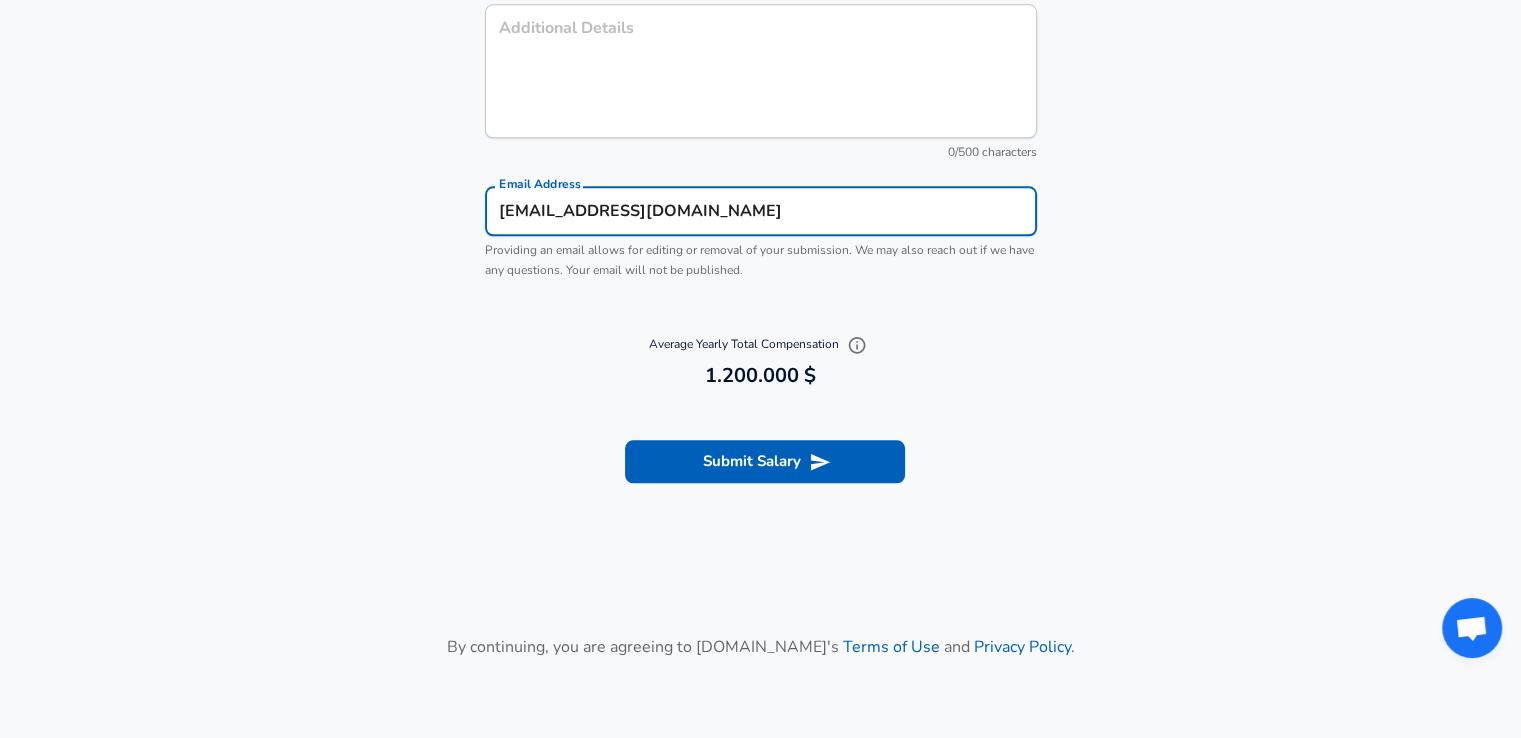 type on "[EMAIL_ADDRESS][DOMAIN_NAME]" 